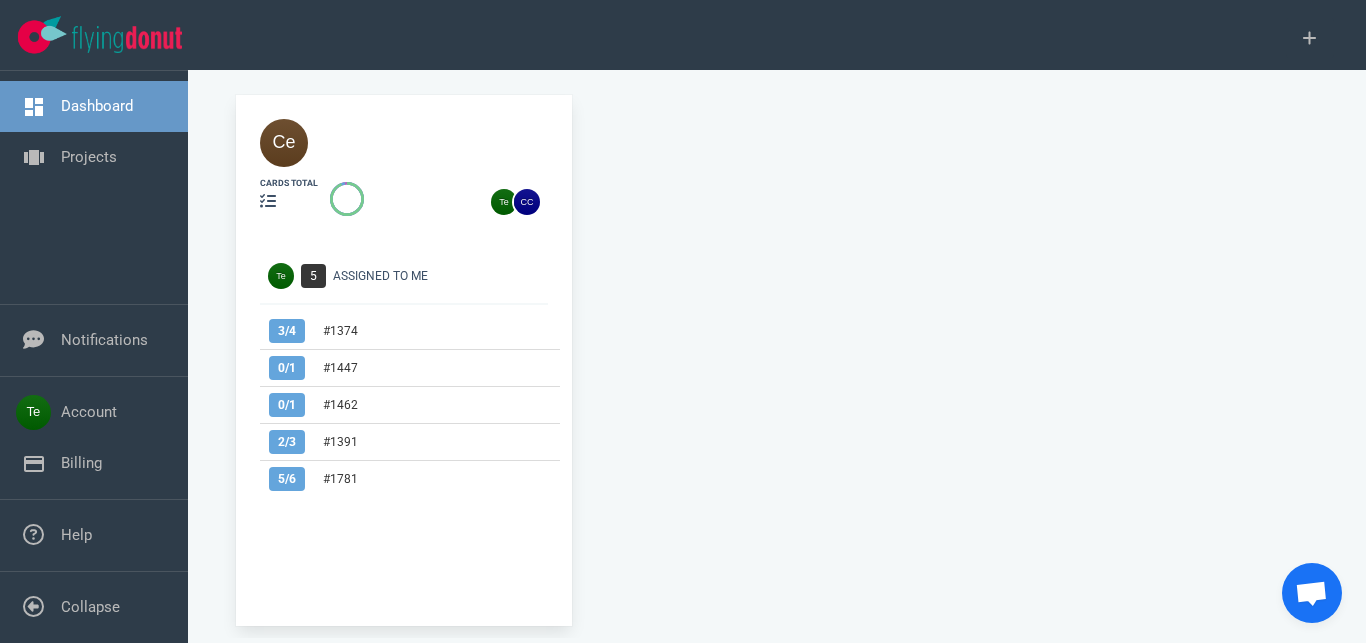 scroll, scrollTop: 0, scrollLeft: 0, axis: both 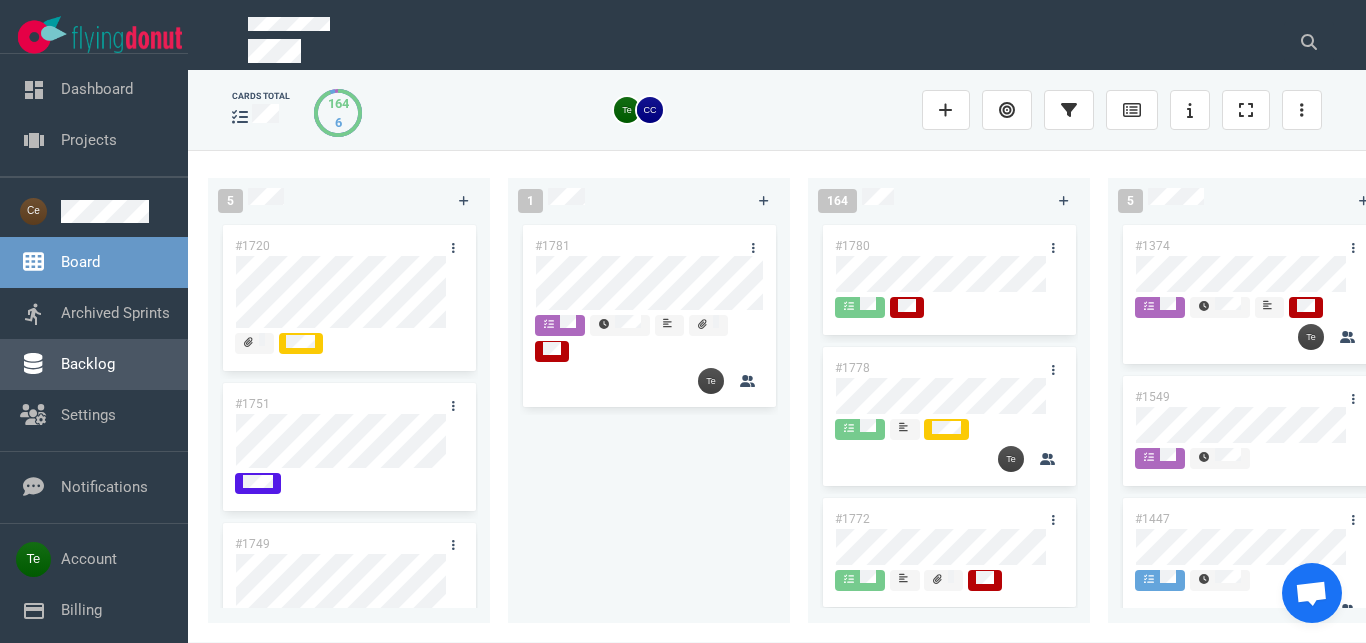 click on "Backlog" at bounding box center [88, 364] 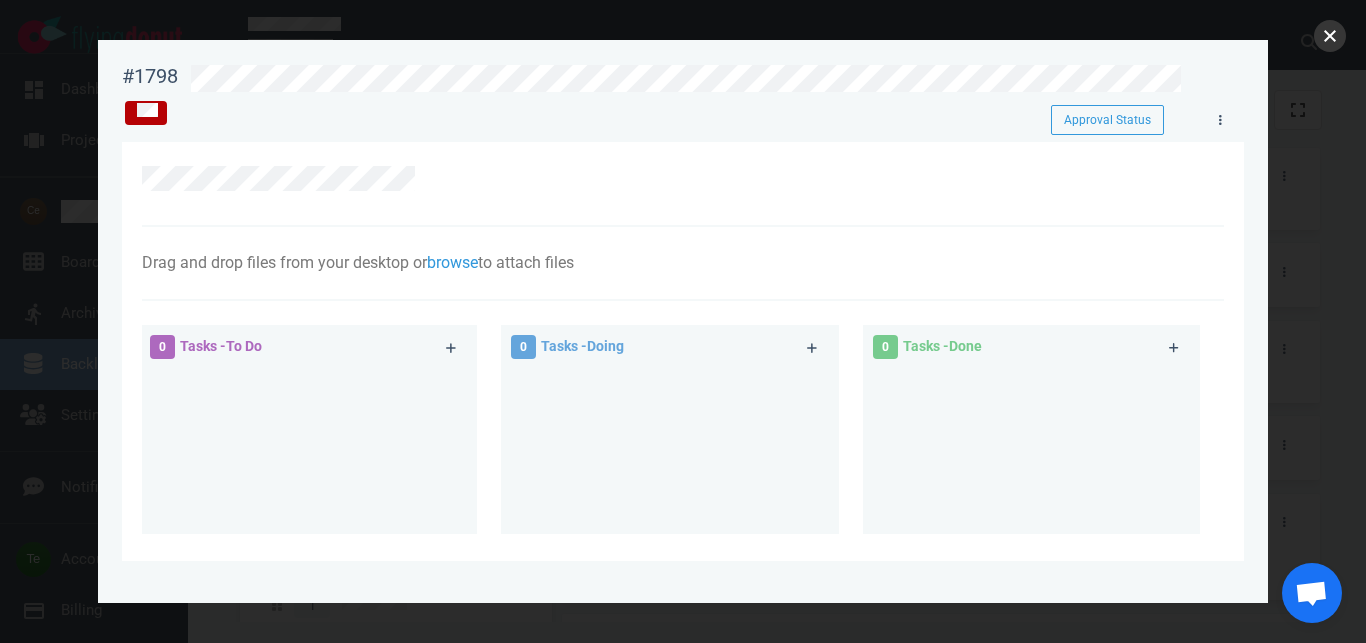 click at bounding box center [1330, 36] 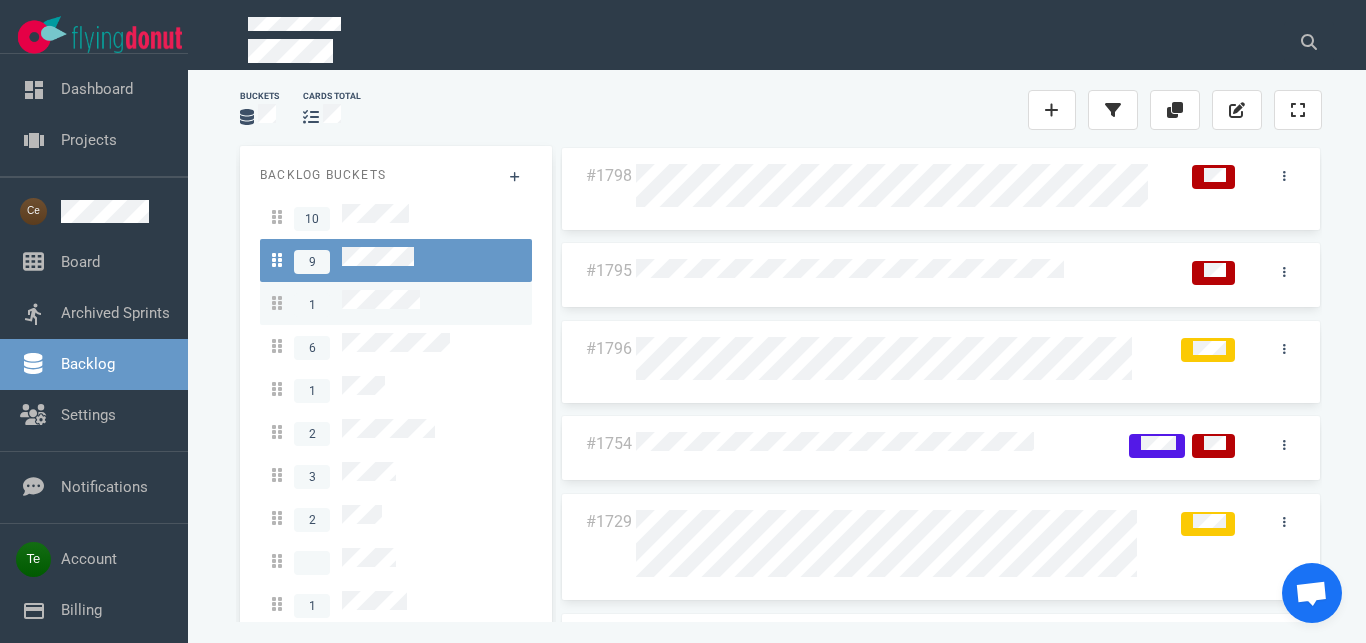 click on "1" at bounding box center [346, 303] 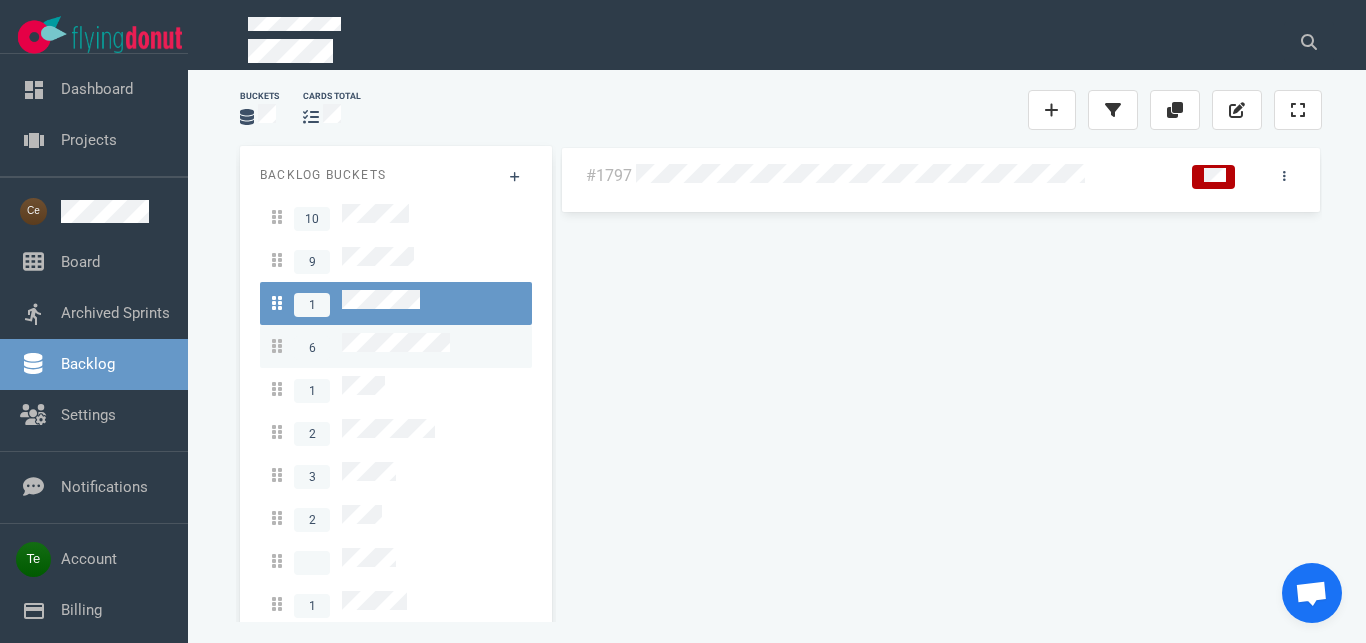 click on "6" at bounding box center (361, 346) 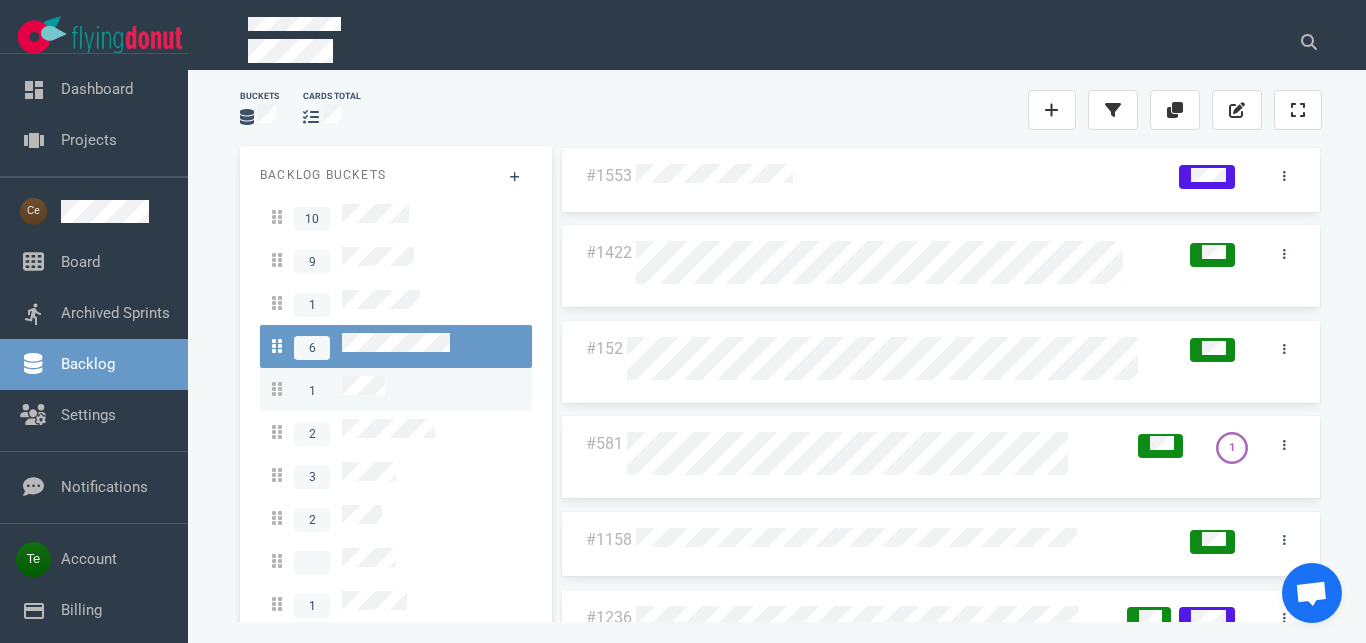 click on "1" at bounding box center [396, 389] 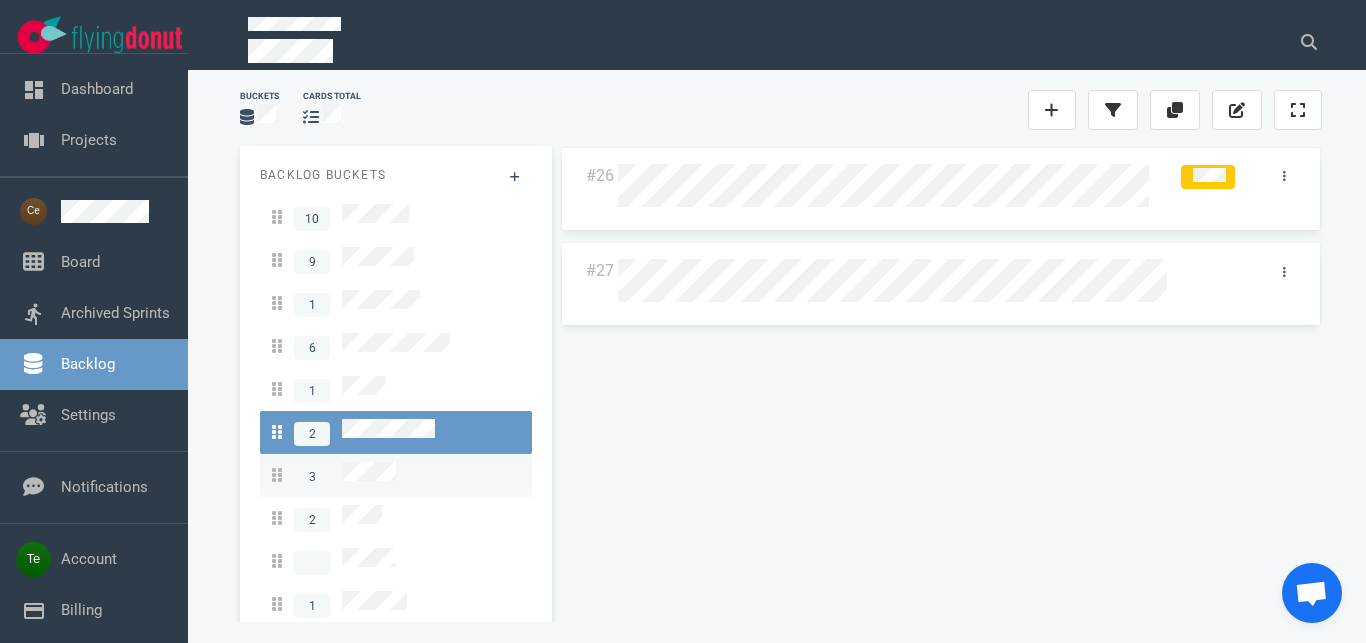 click on "3" at bounding box center [396, 475] 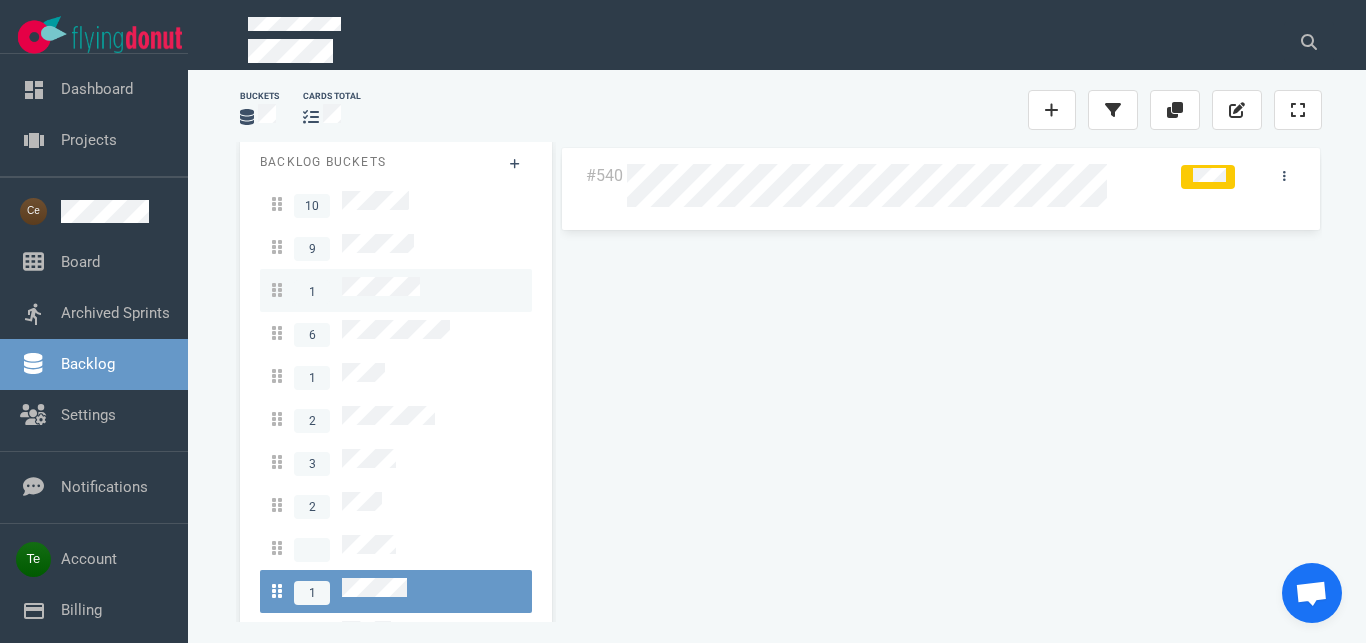 scroll, scrollTop: 0, scrollLeft: 0, axis: both 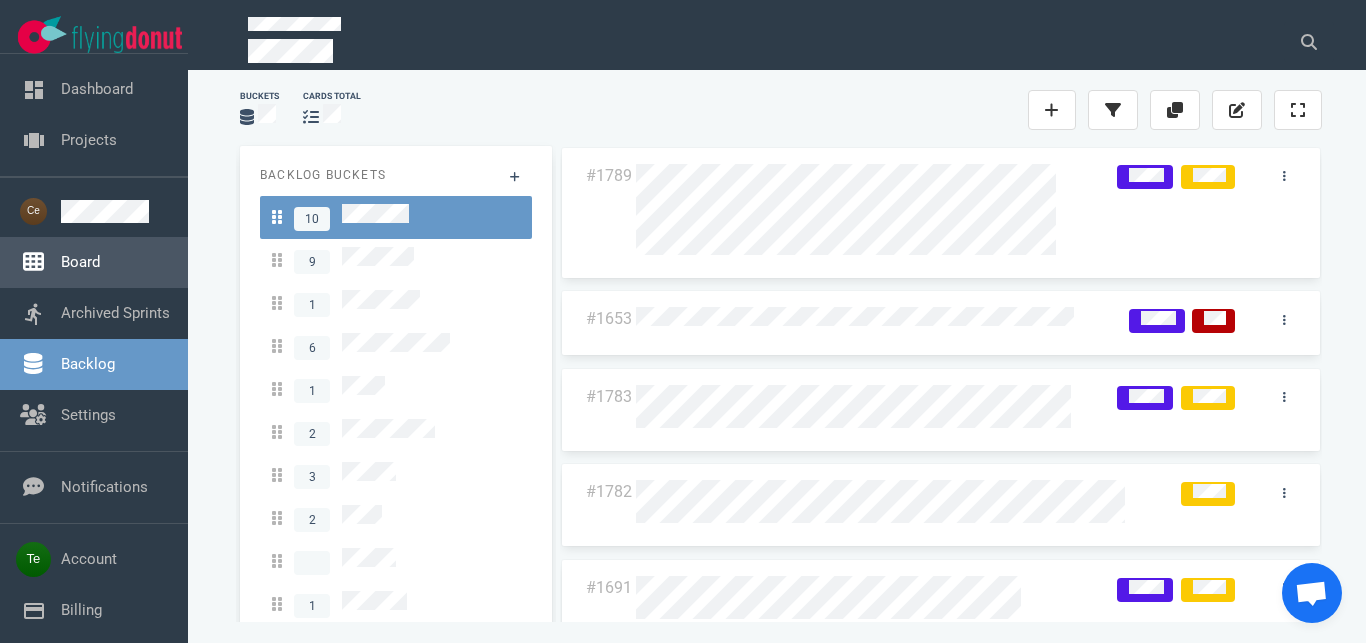 click on "Board" at bounding box center (80, 262) 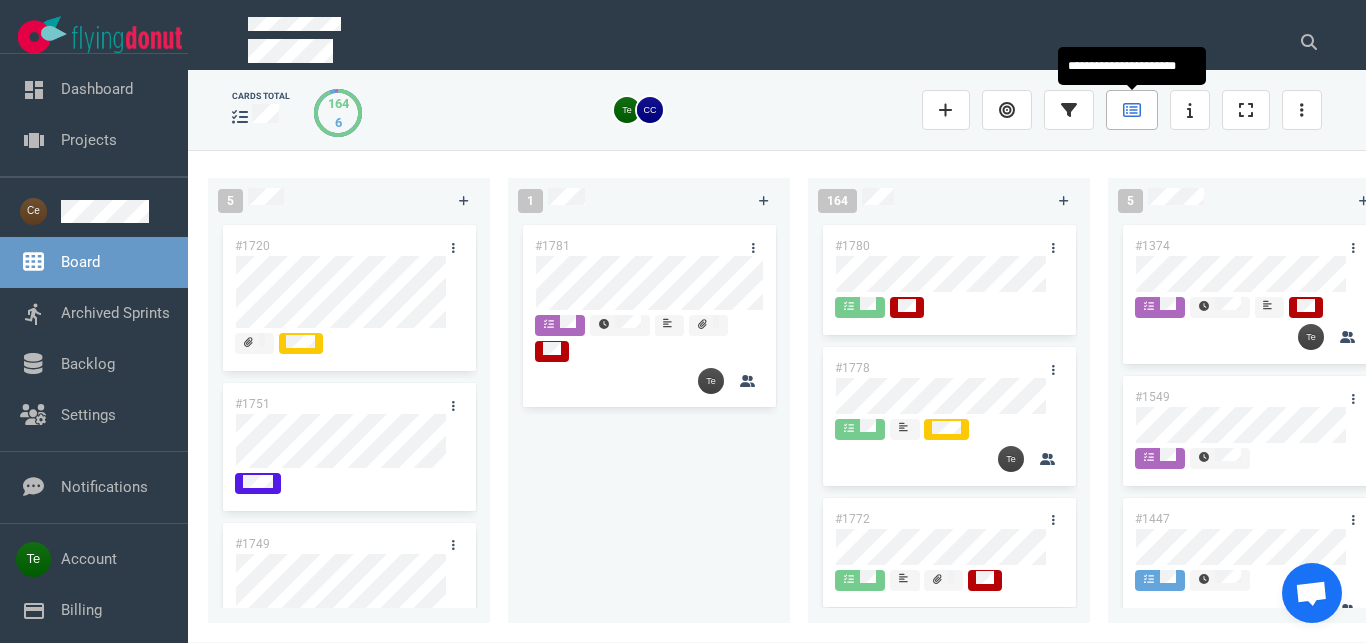 click 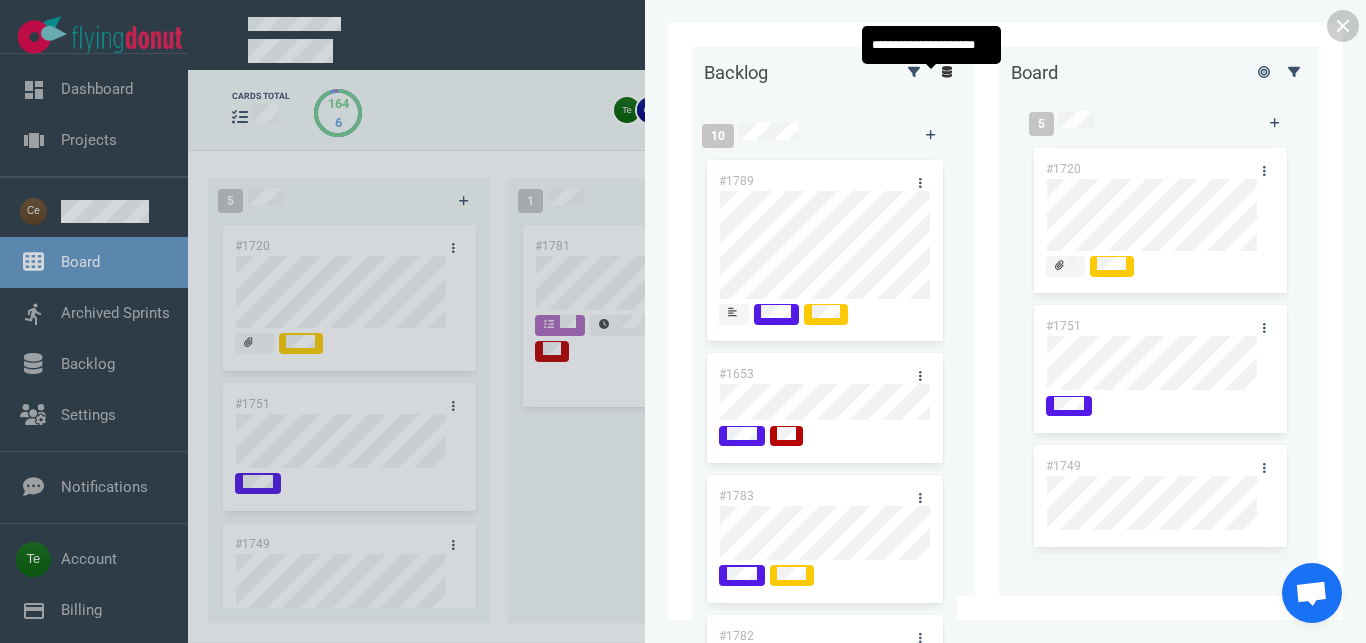 click 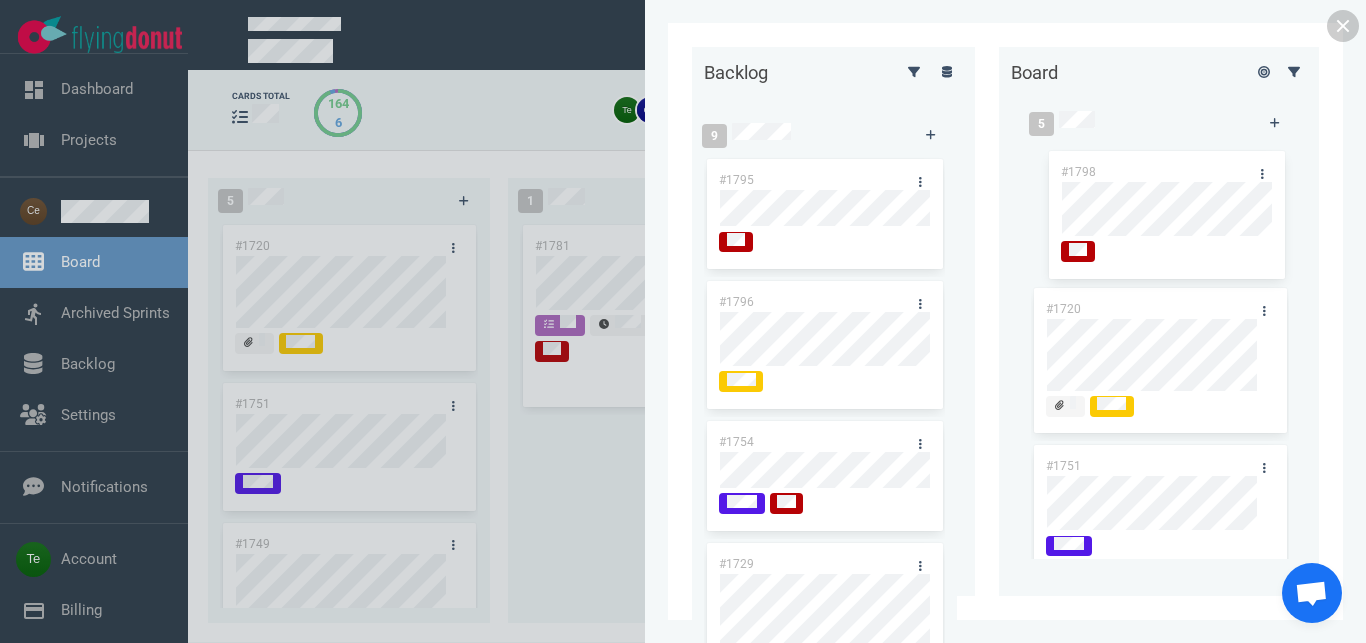drag, startPoint x: 793, startPoint y: 184, endPoint x: 1152, endPoint y: 176, distance: 359.0891 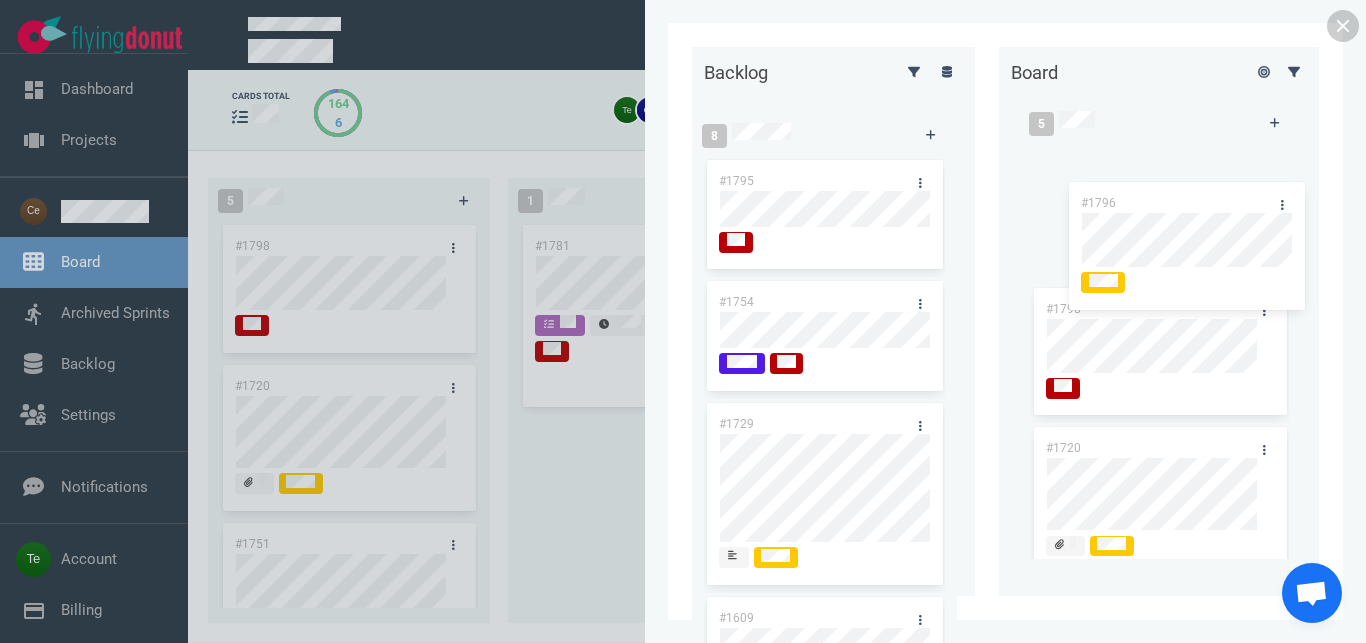 drag, startPoint x: 791, startPoint y: 291, endPoint x: 1164, endPoint y: 197, distance: 384.6622 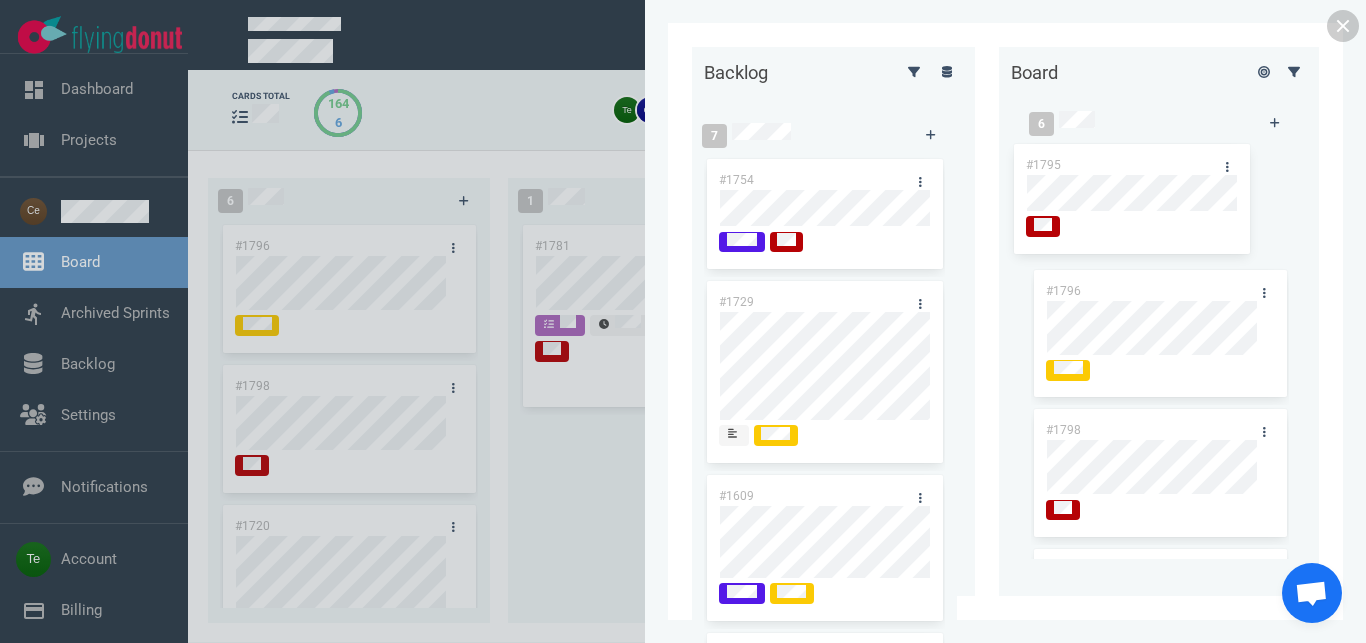 drag, startPoint x: 818, startPoint y: 178, endPoint x: 1167, endPoint y: 179, distance: 349.00143 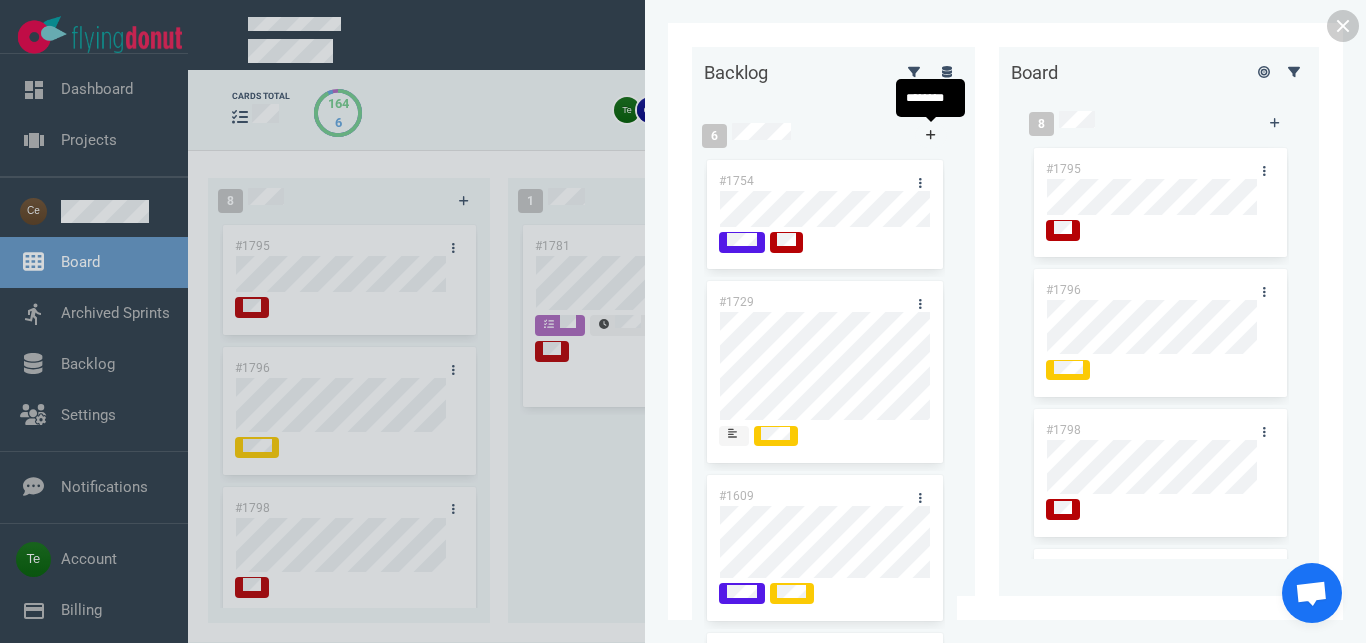 click 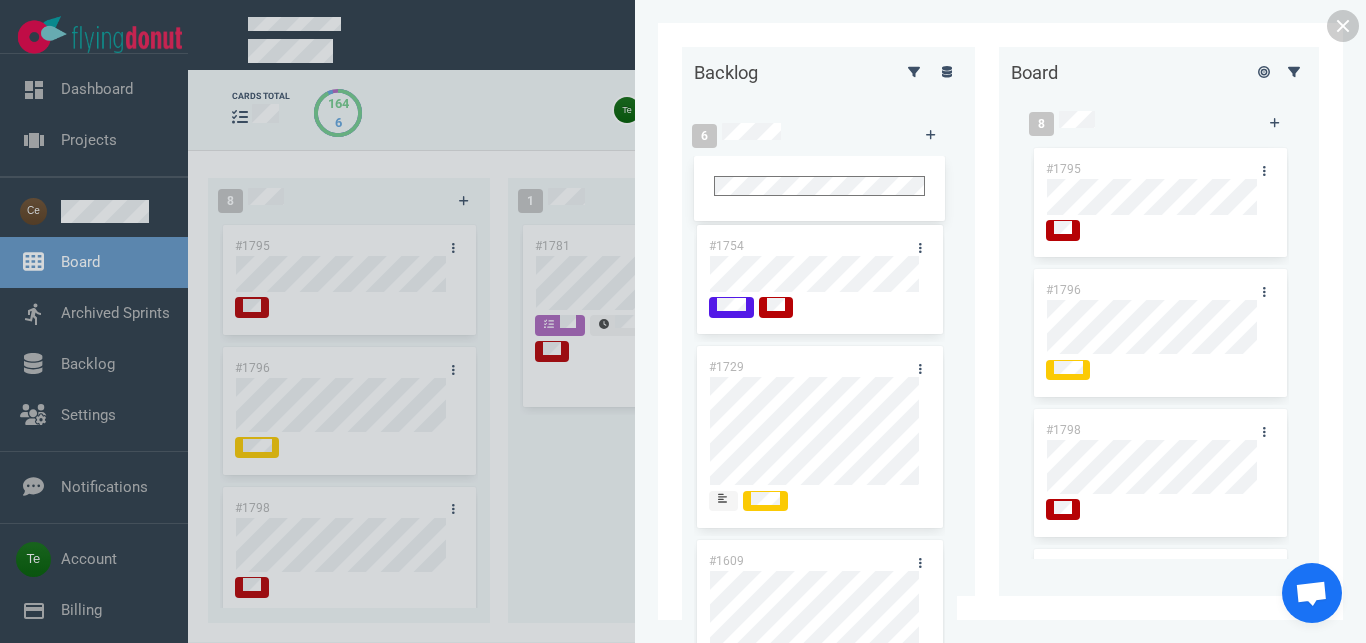 click on "Backlog" at bounding box center [785, 73] 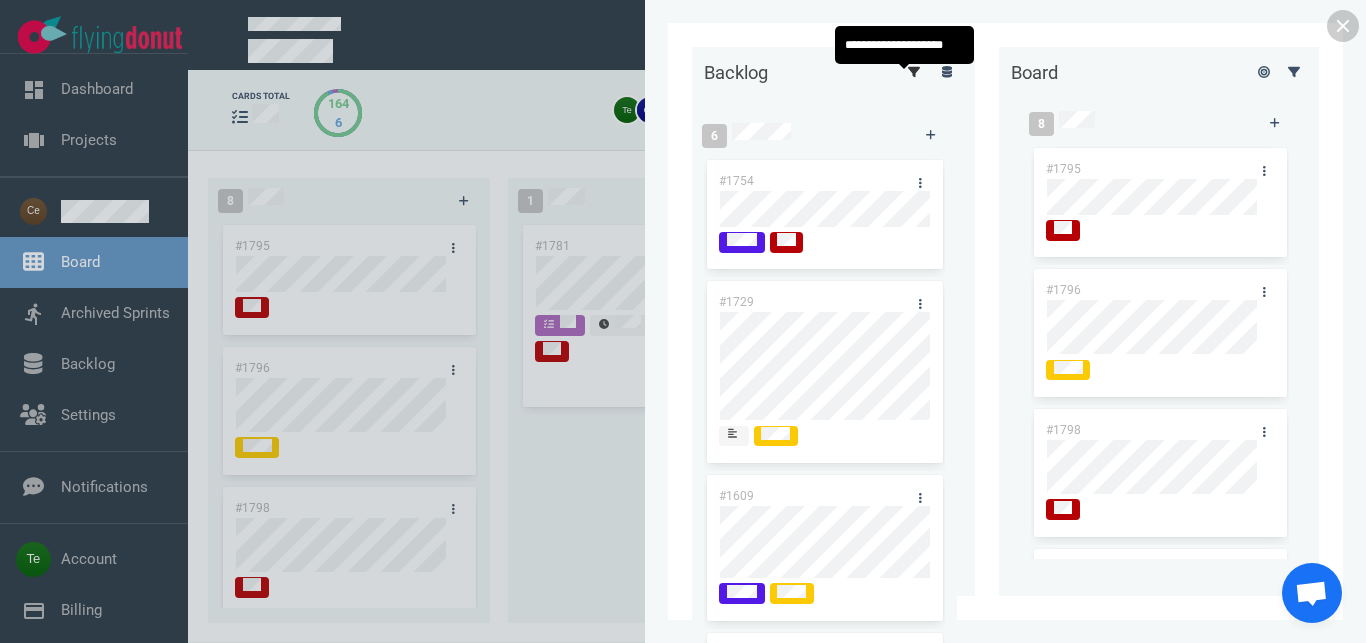 click 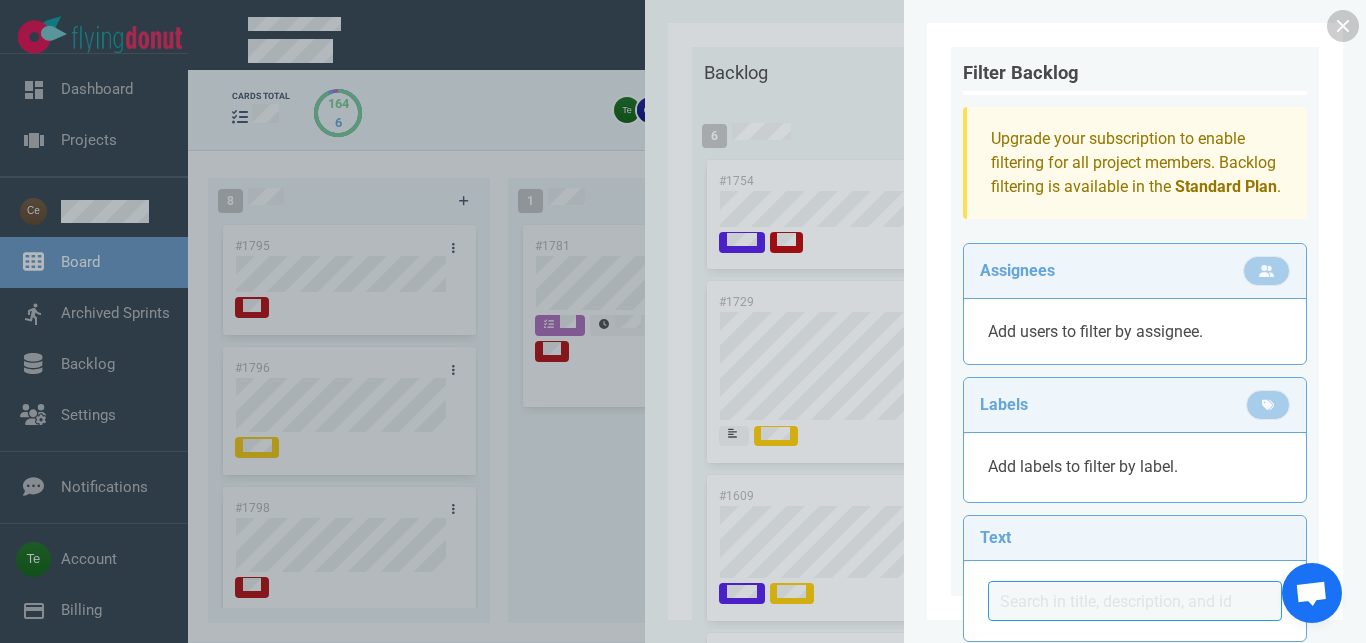 drag, startPoint x: 1341, startPoint y: 30, endPoint x: 1063, endPoint y: 96, distance: 285.72714 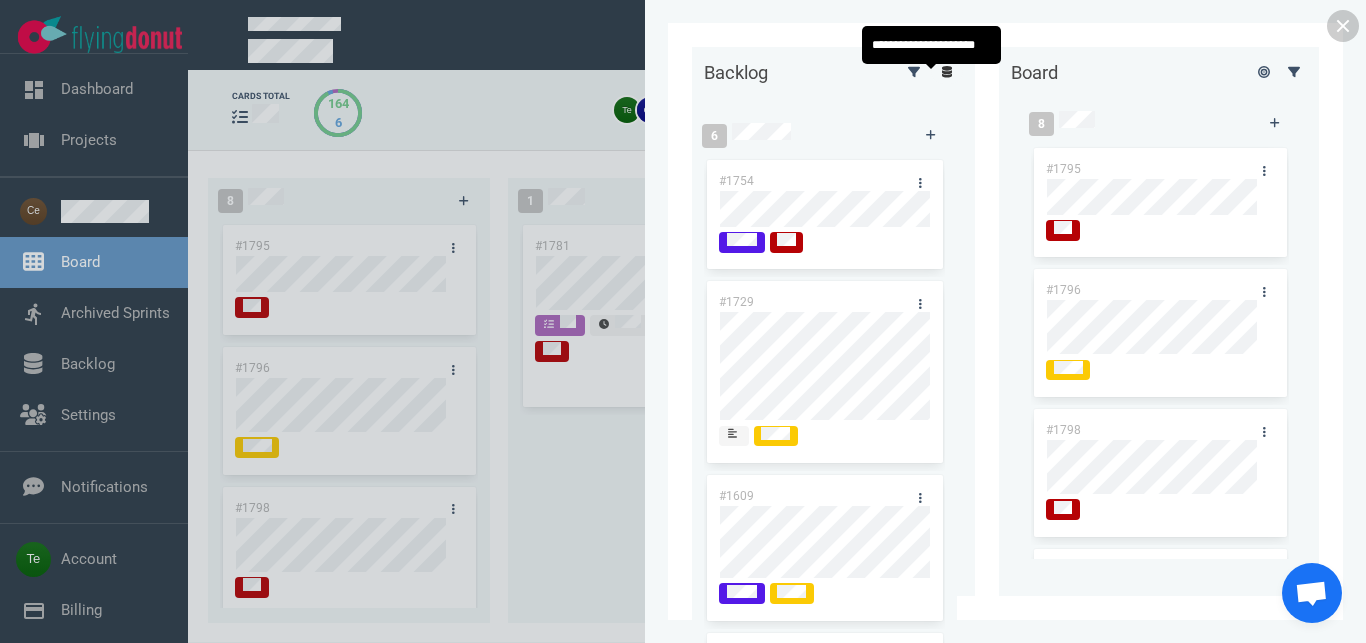click 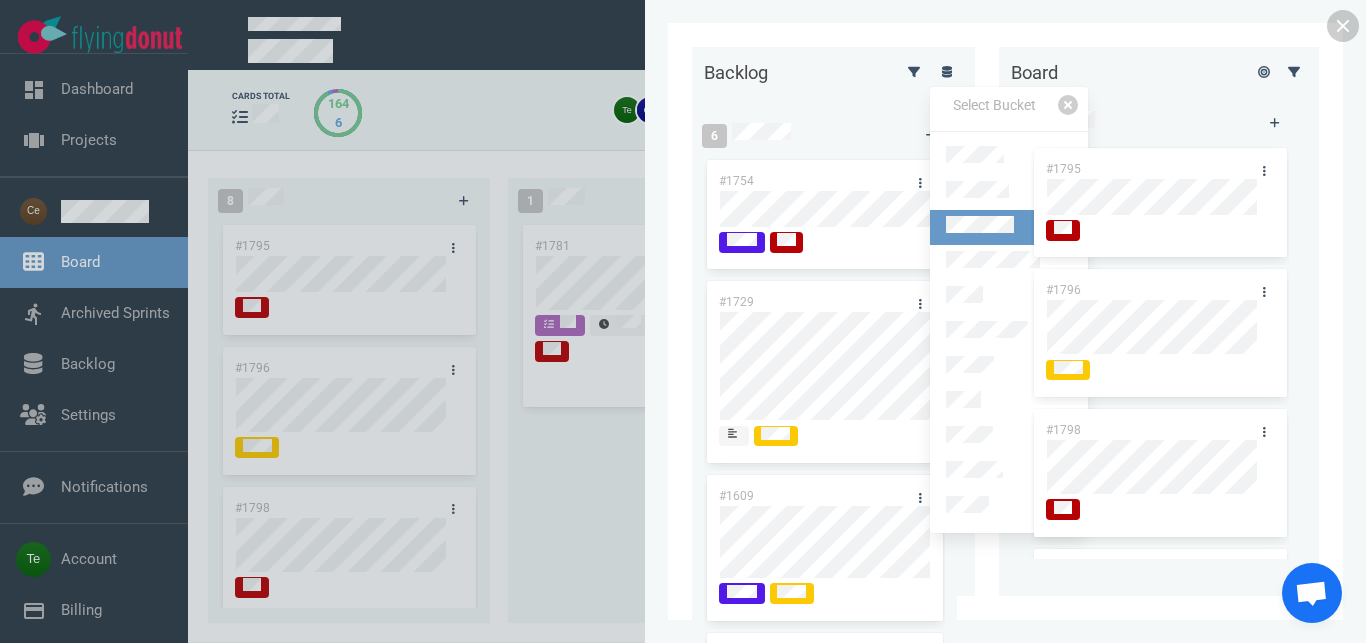 click at bounding box center [1009, 227] 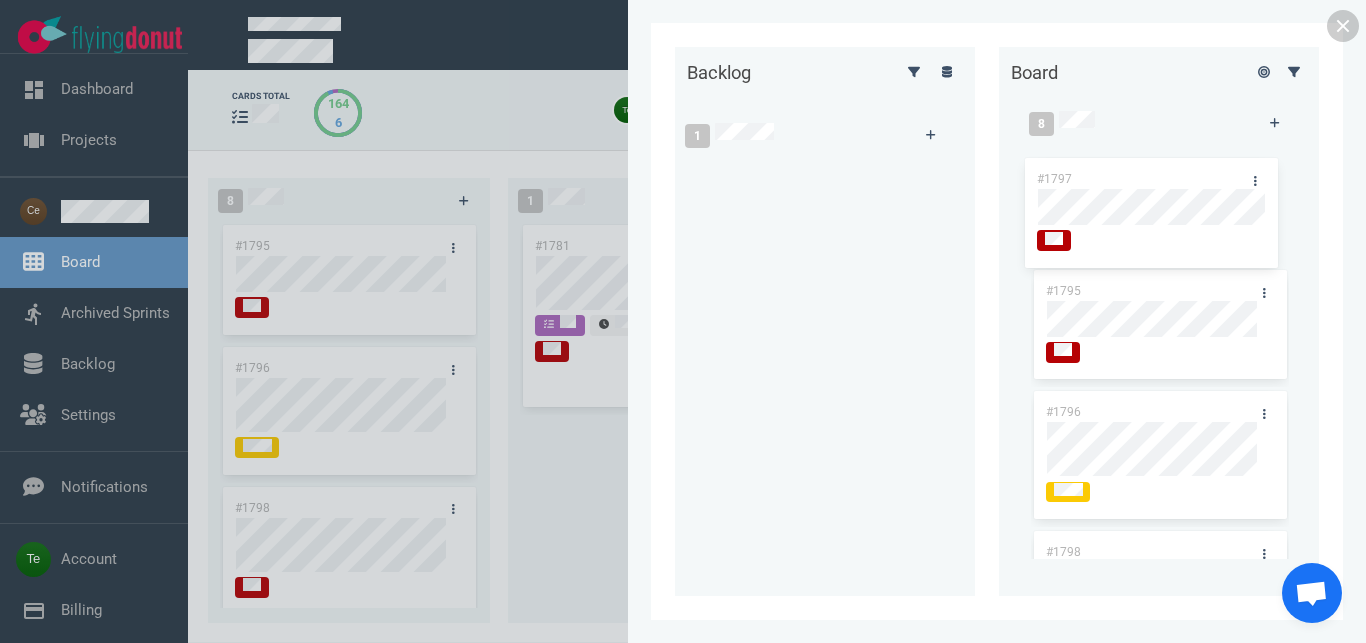 drag, startPoint x: 804, startPoint y: 168, endPoint x: 1139, endPoint y: 170, distance: 335.00598 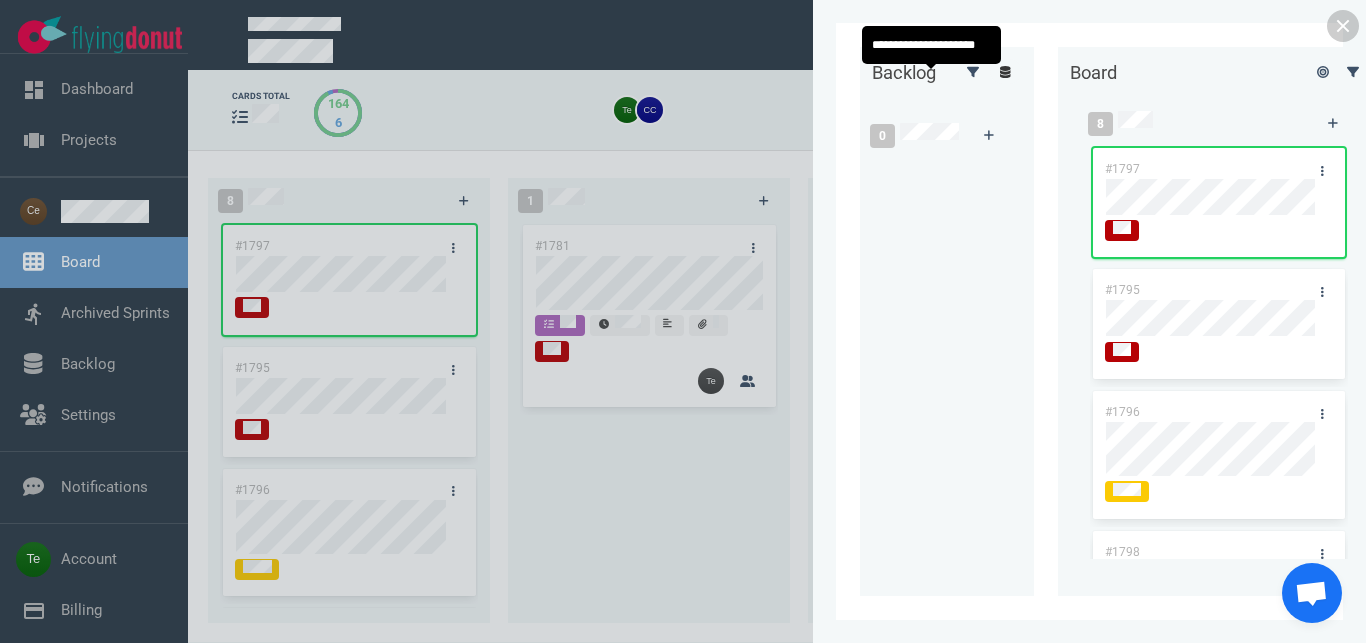 click 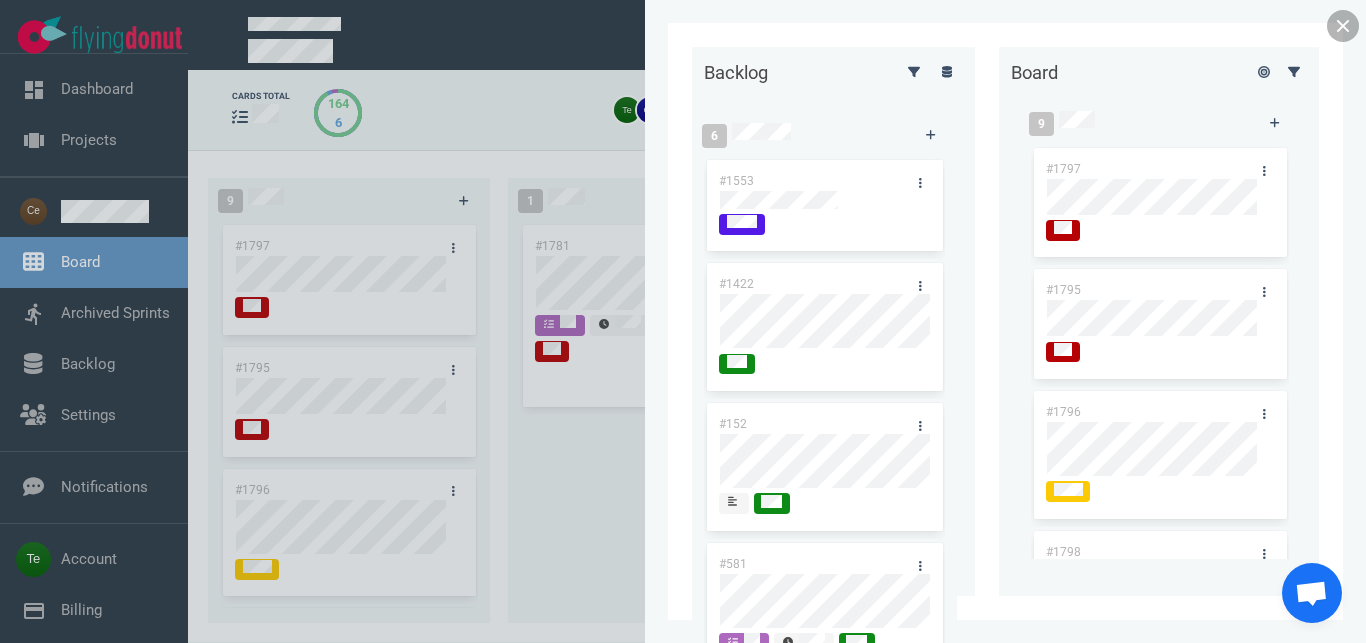 click at bounding box center (1343, 26) 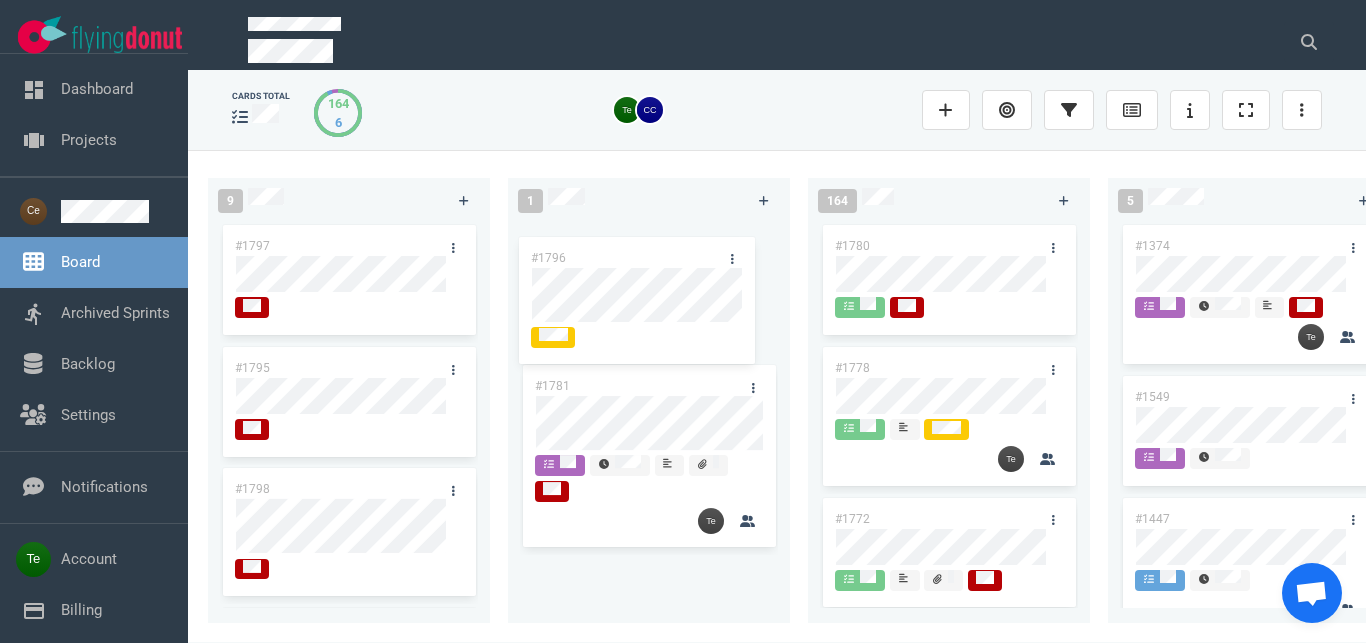 drag, startPoint x: 338, startPoint y: 475, endPoint x: 634, endPoint y: 243, distance: 376.08508 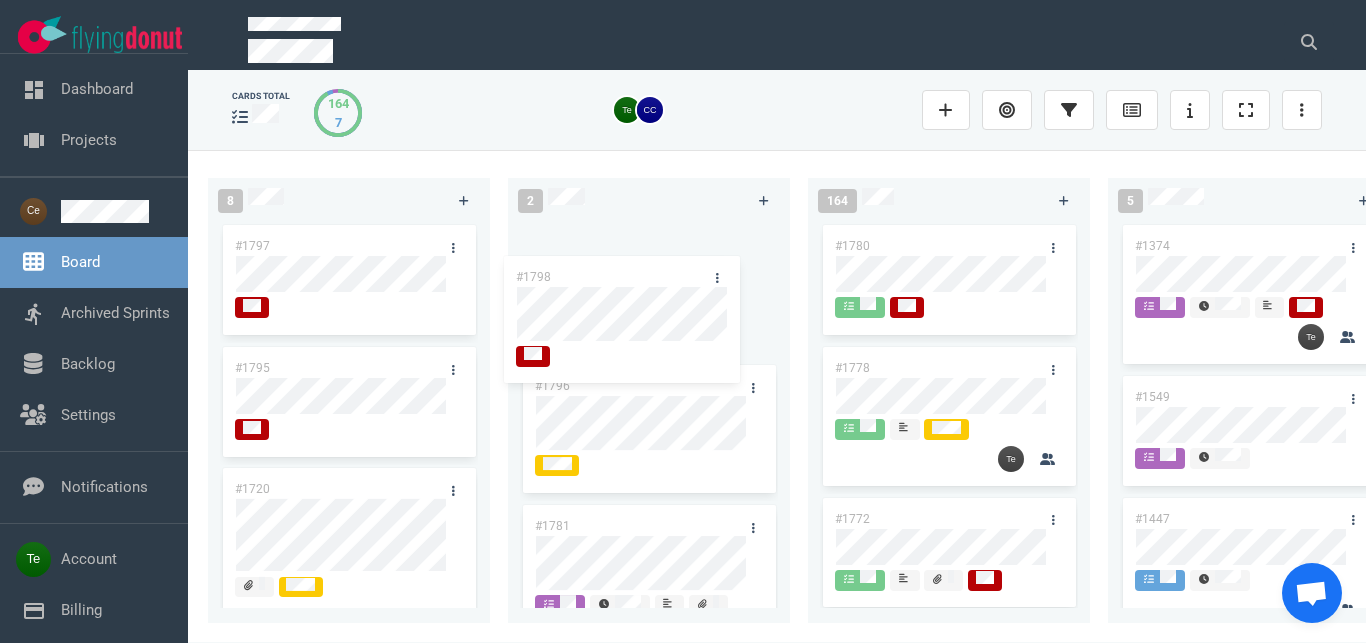drag, startPoint x: 326, startPoint y: 483, endPoint x: 607, endPoint y: 270, distance: 352.60458 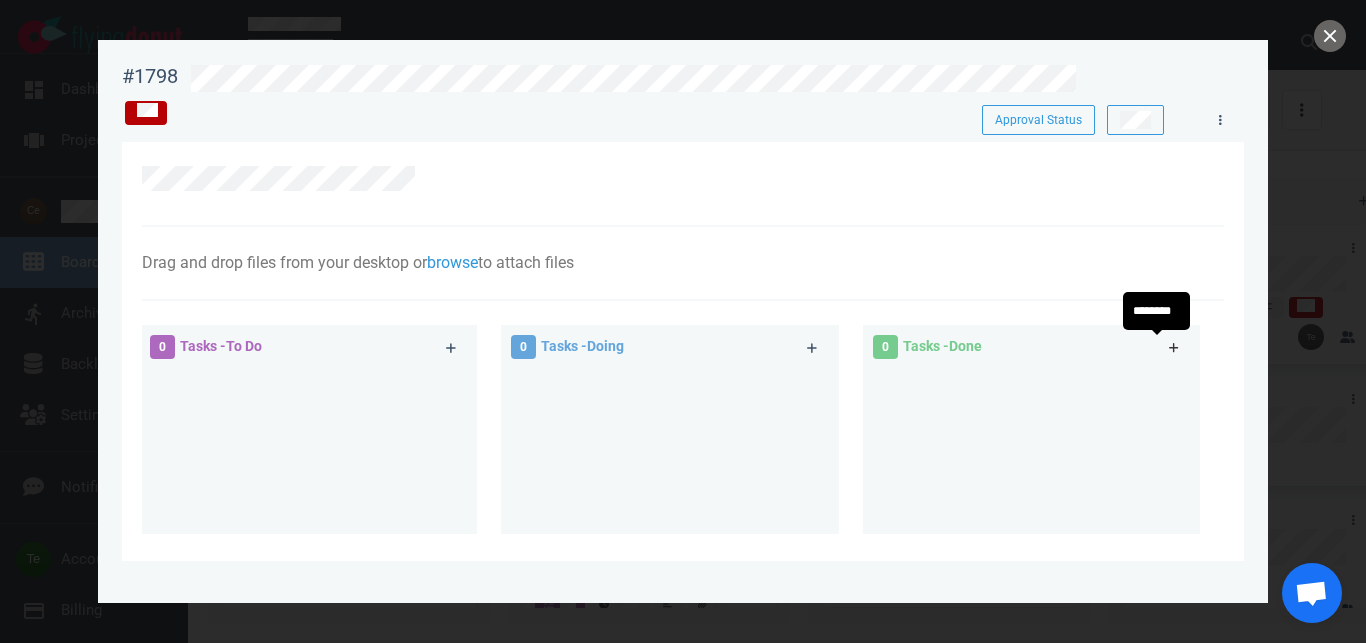 click 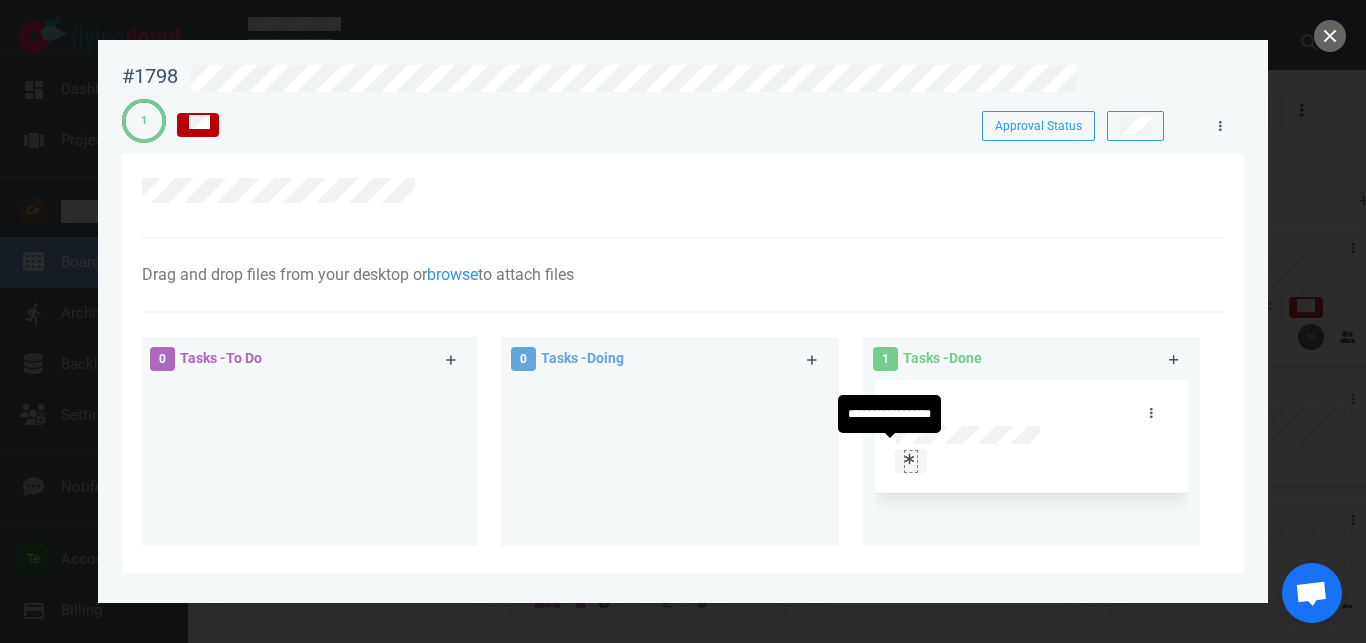 click 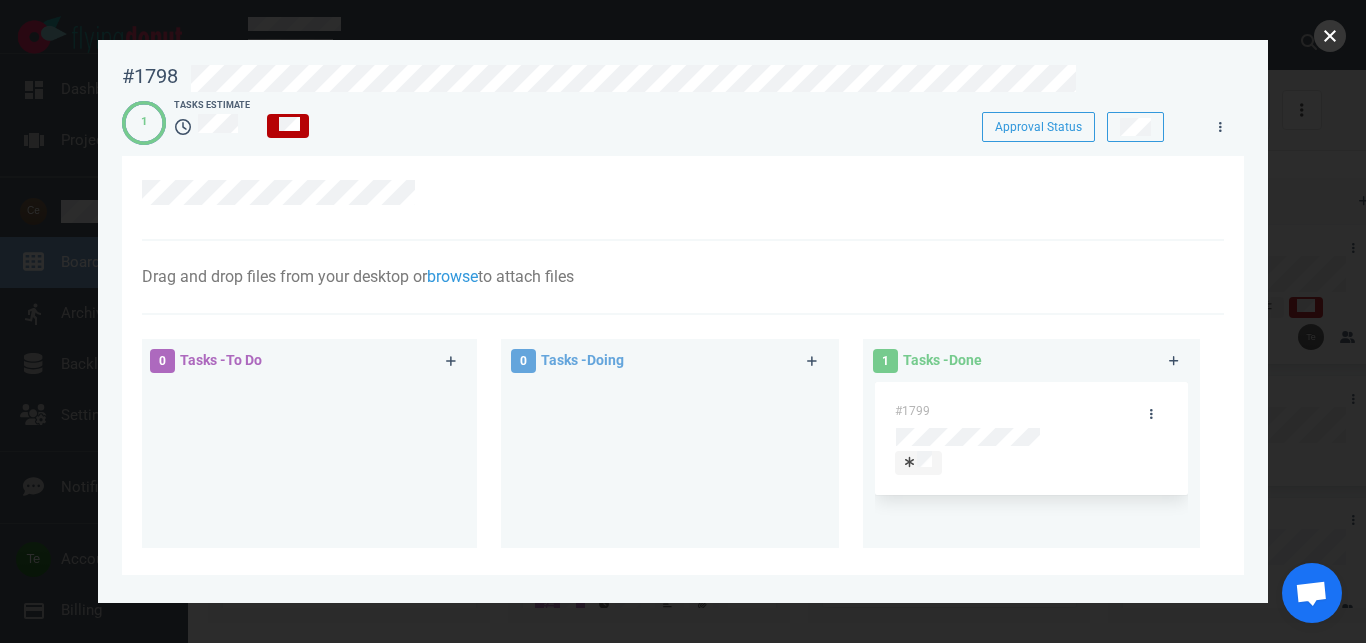 click at bounding box center [1330, 36] 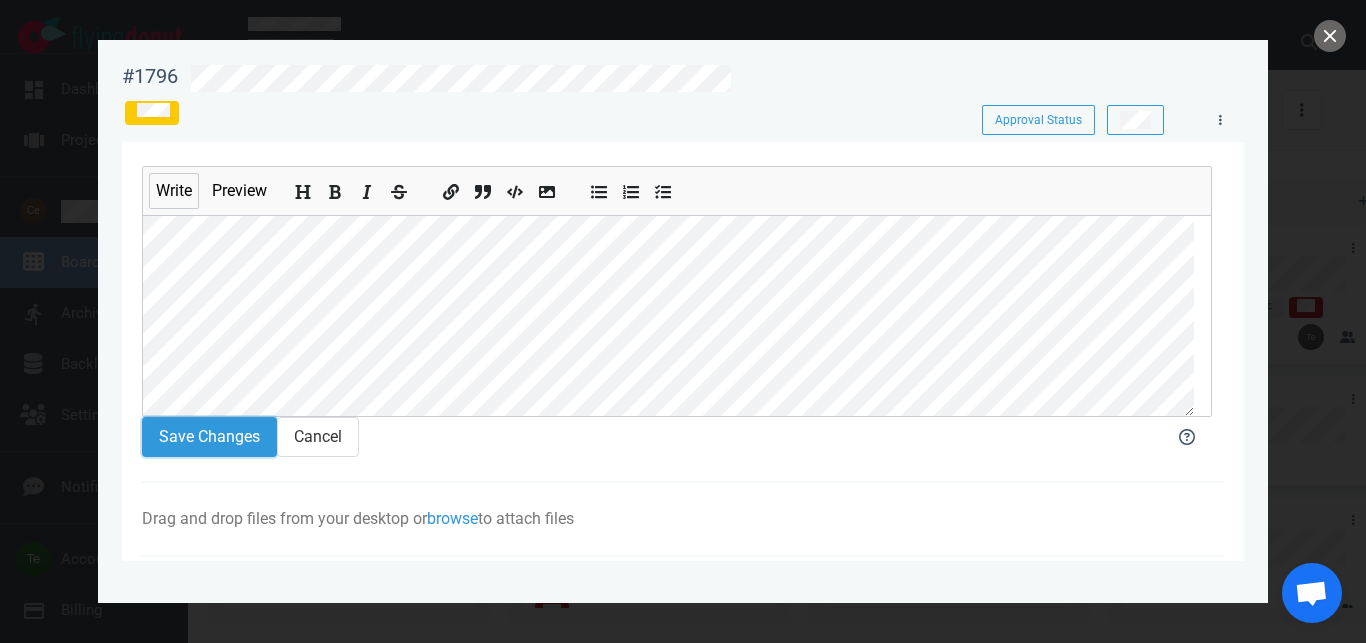 drag, startPoint x: 246, startPoint y: 451, endPoint x: 256, endPoint y: 434, distance: 19.723083 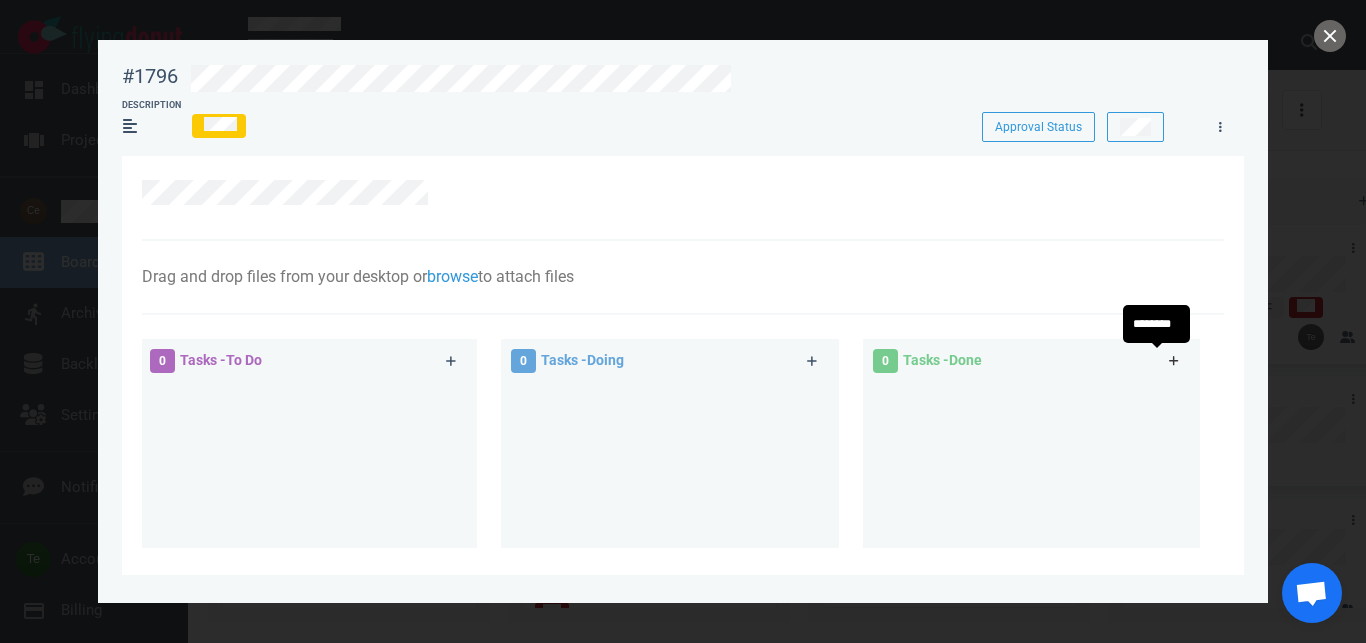 click at bounding box center (1174, 361) 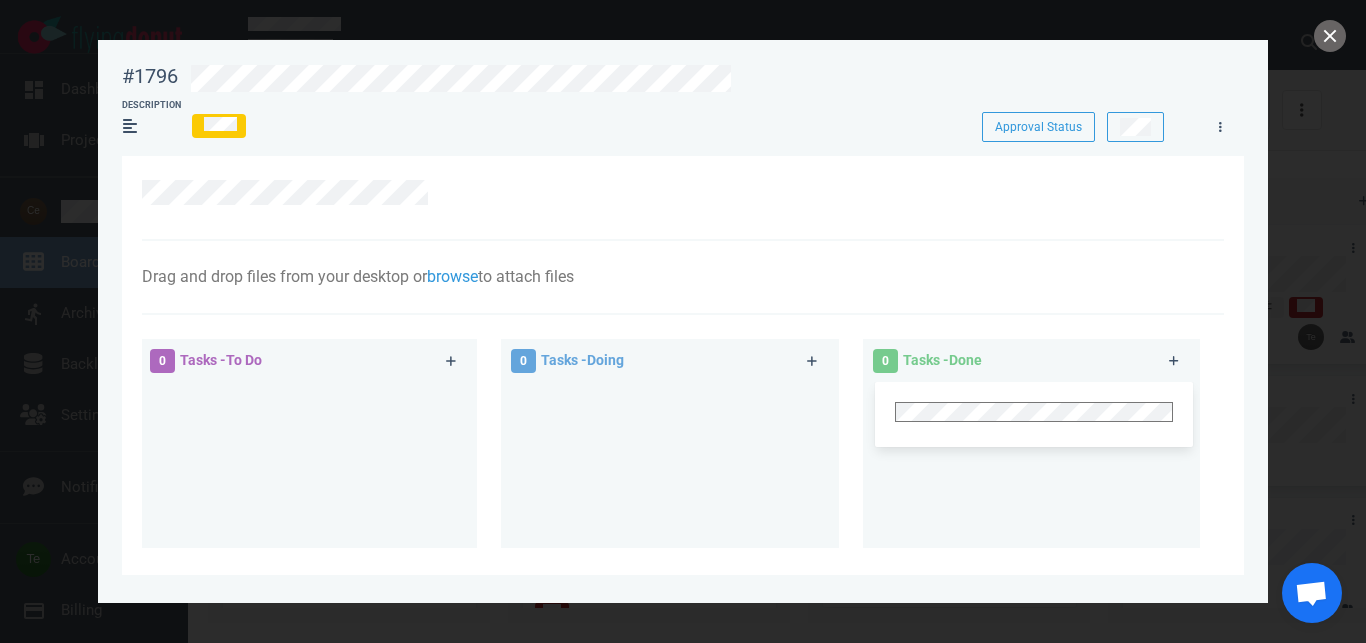 click at bounding box center [1034, 457] 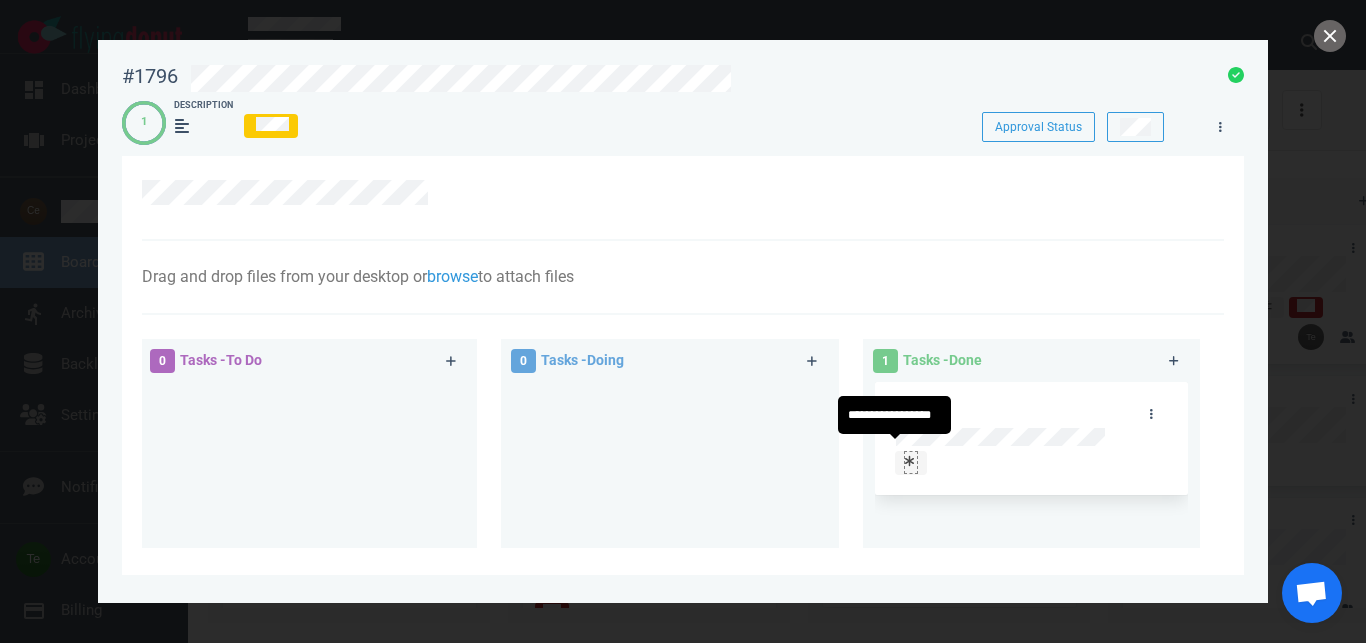 click 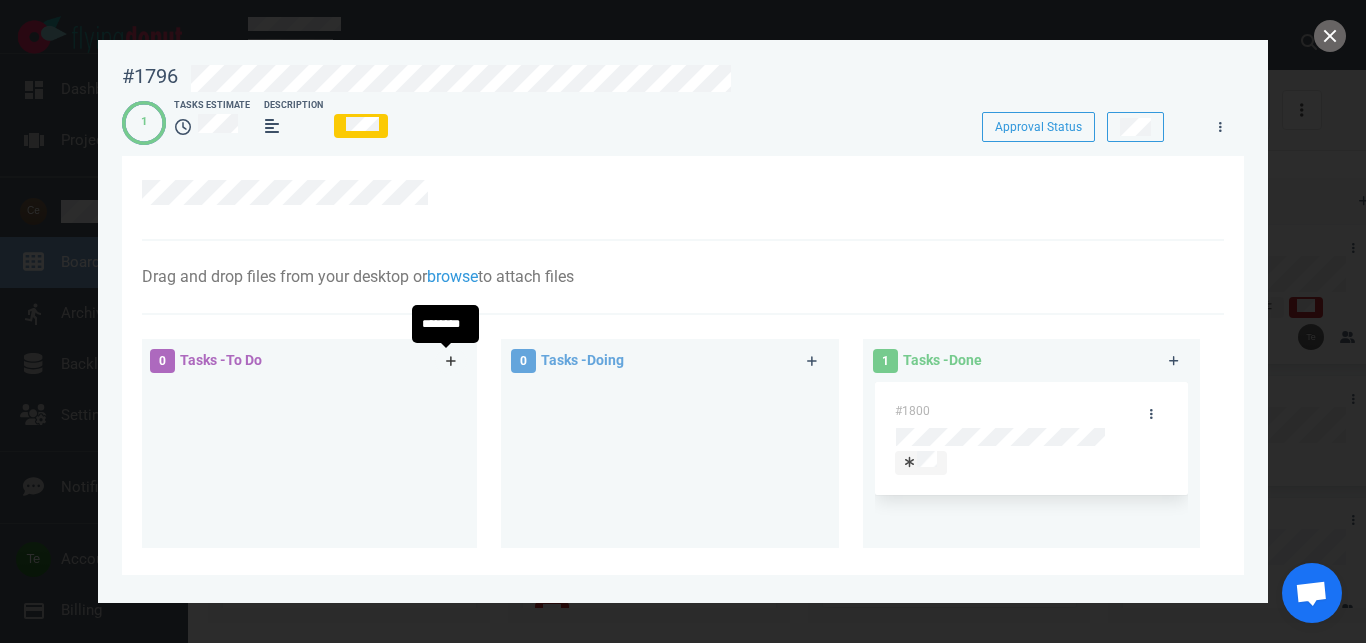 click 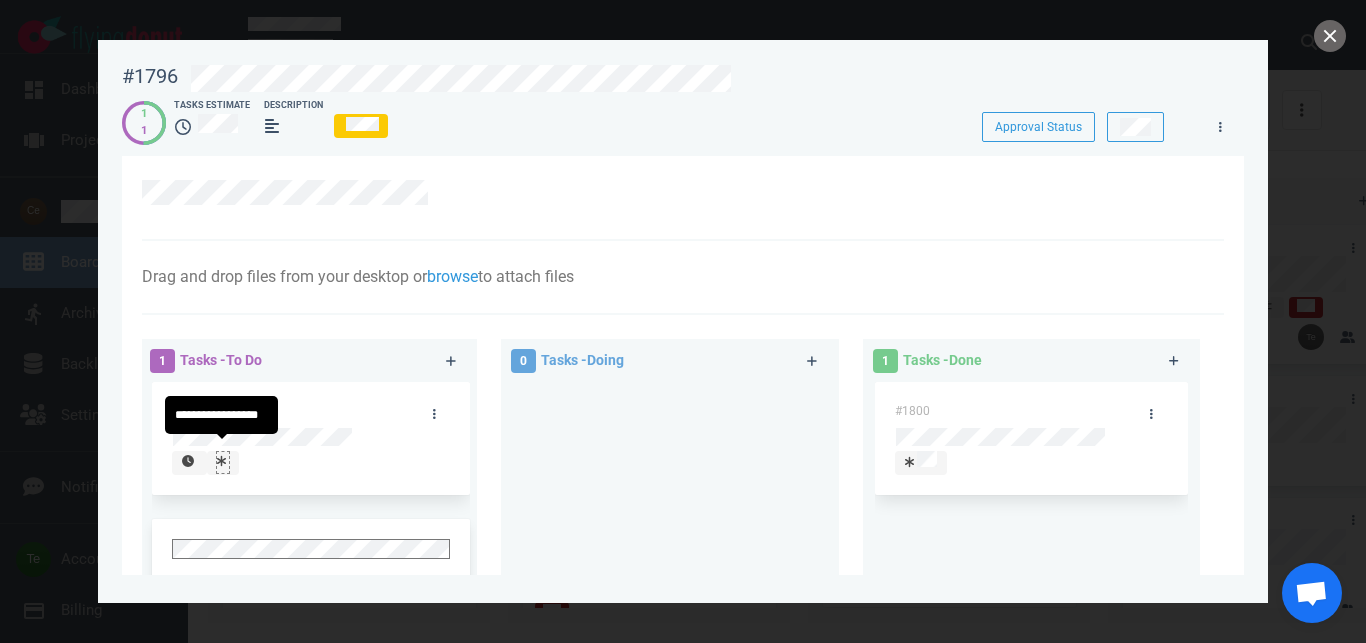 click 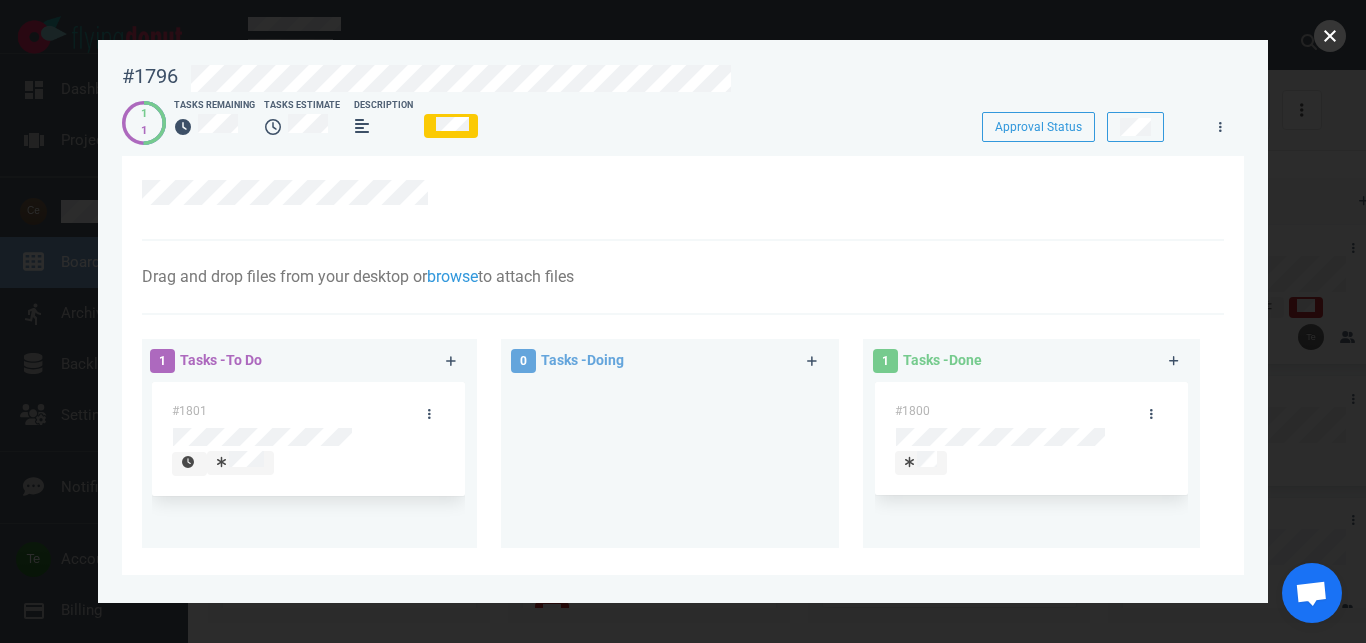 click at bounding box center (1330, 36) 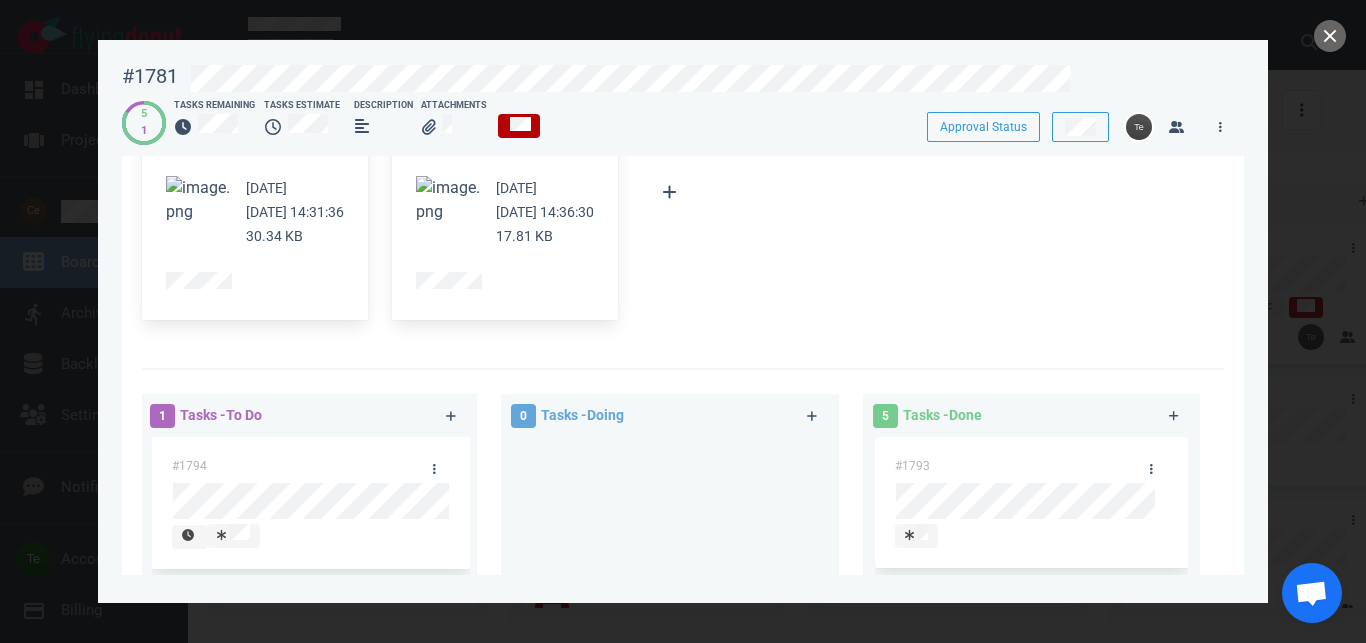 scroll, scrollTop: 798, scrollLeft: 0, axis: vertical 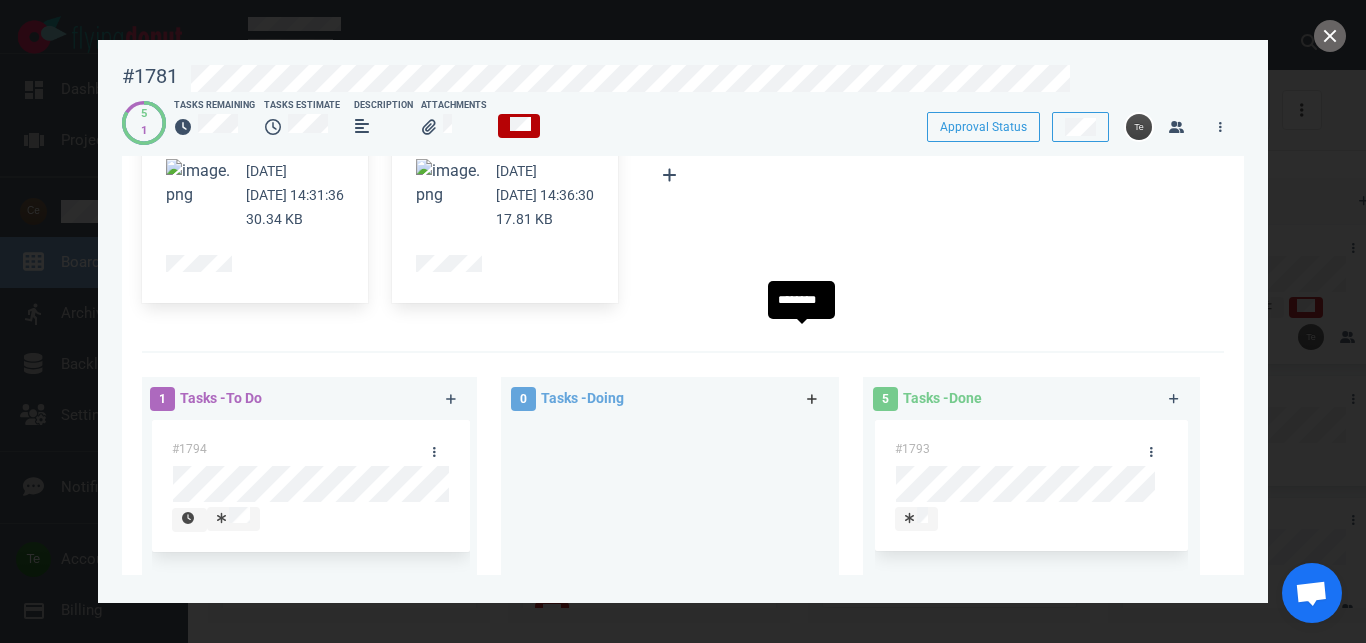 click 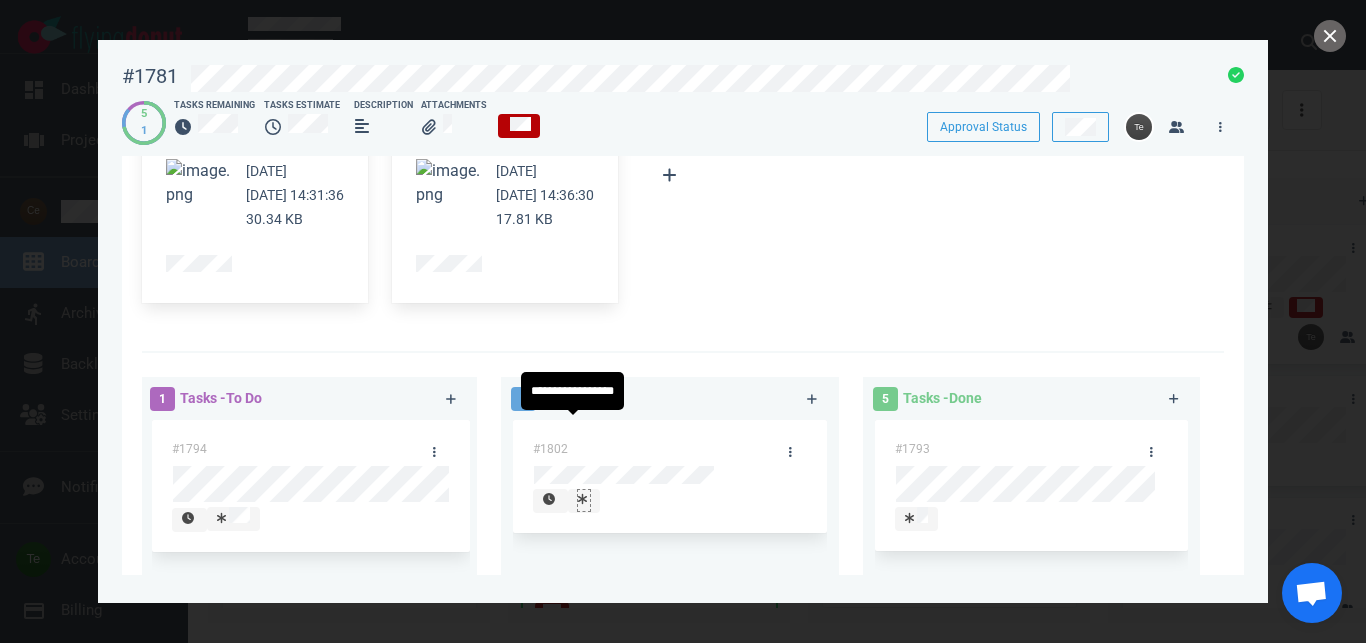 click 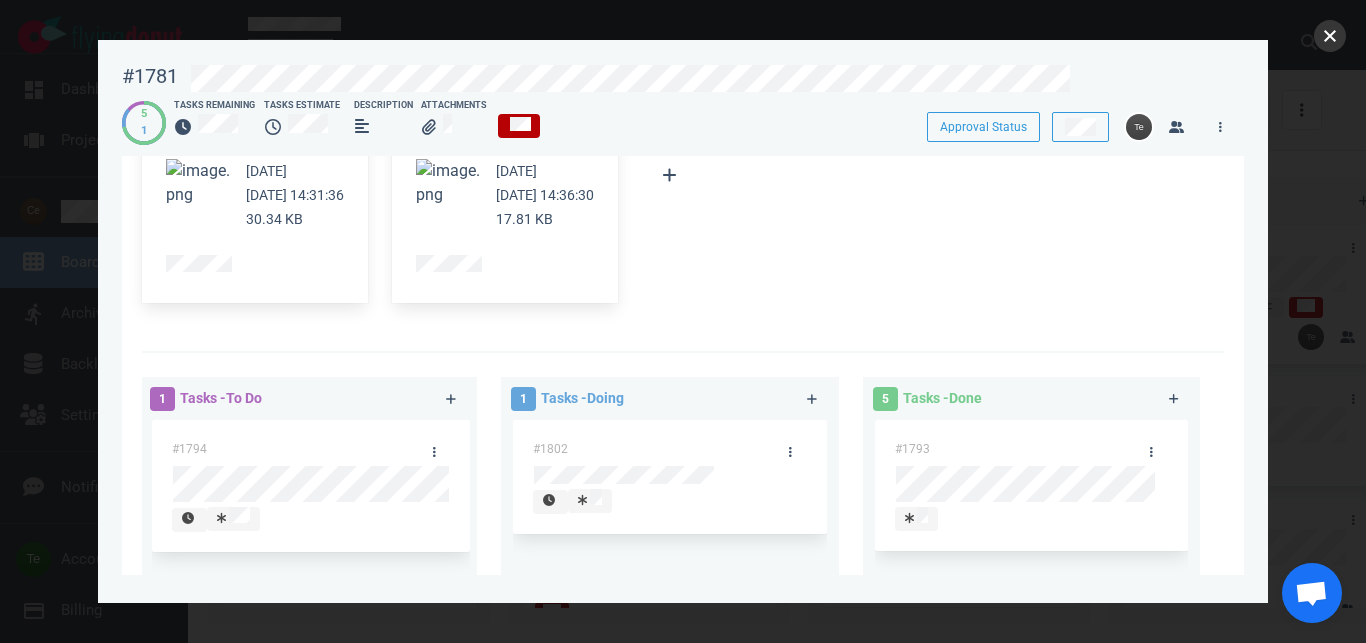 click at bounding box center (1330, 36) 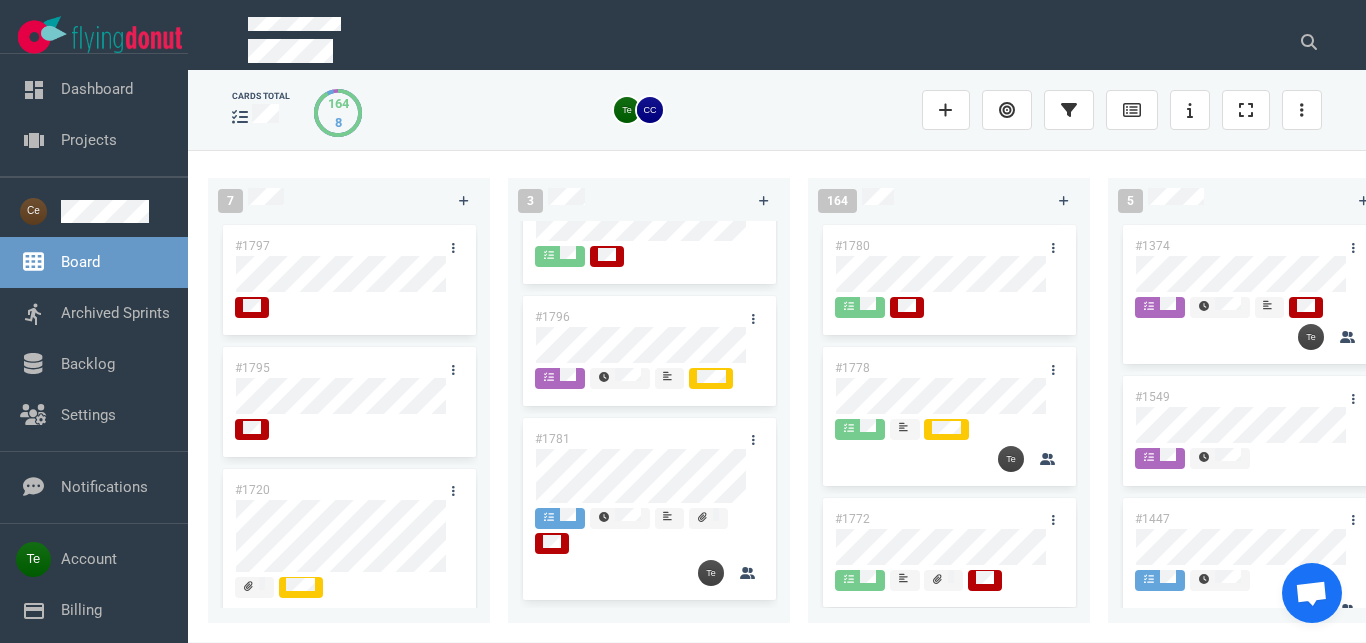 scroll, scrollTop: 0, scrollLeft: 0, axis: both 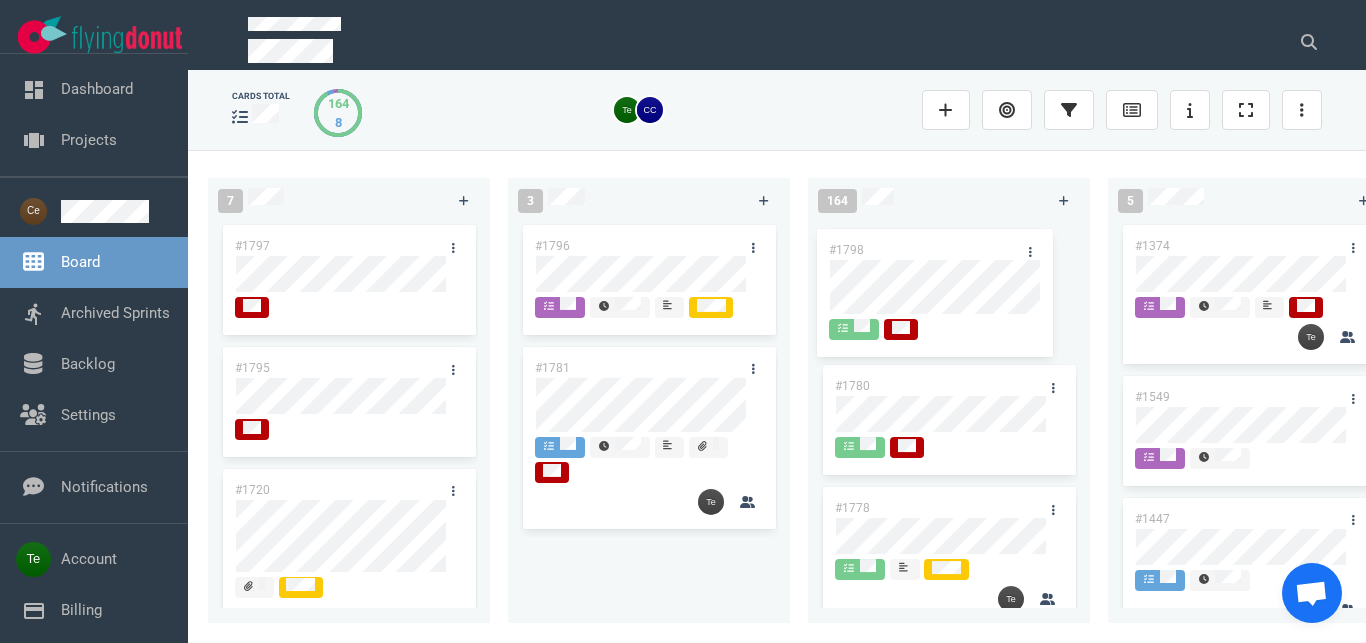 drag, startPoint x: 626, startPoint y: 244, endPoint x: 723, endPoint y: 232, distance: 97.73945 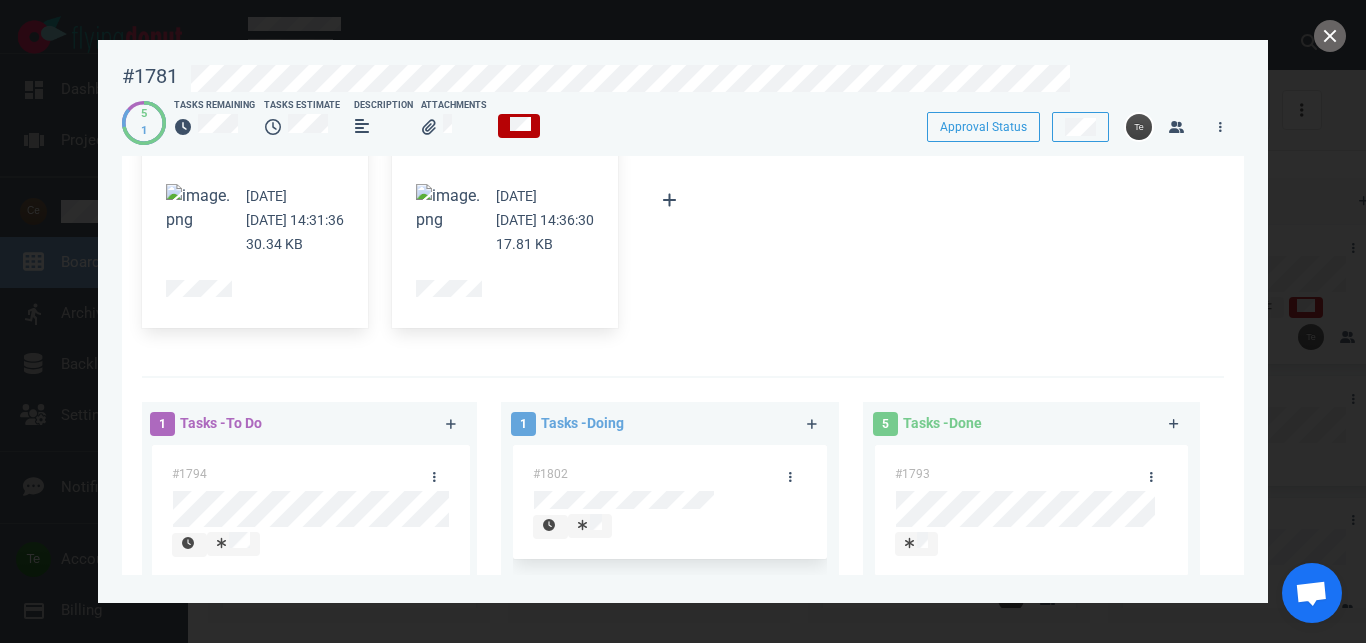 scroll, scrollTop: 798, scrollLeft: 0, axis: vertical 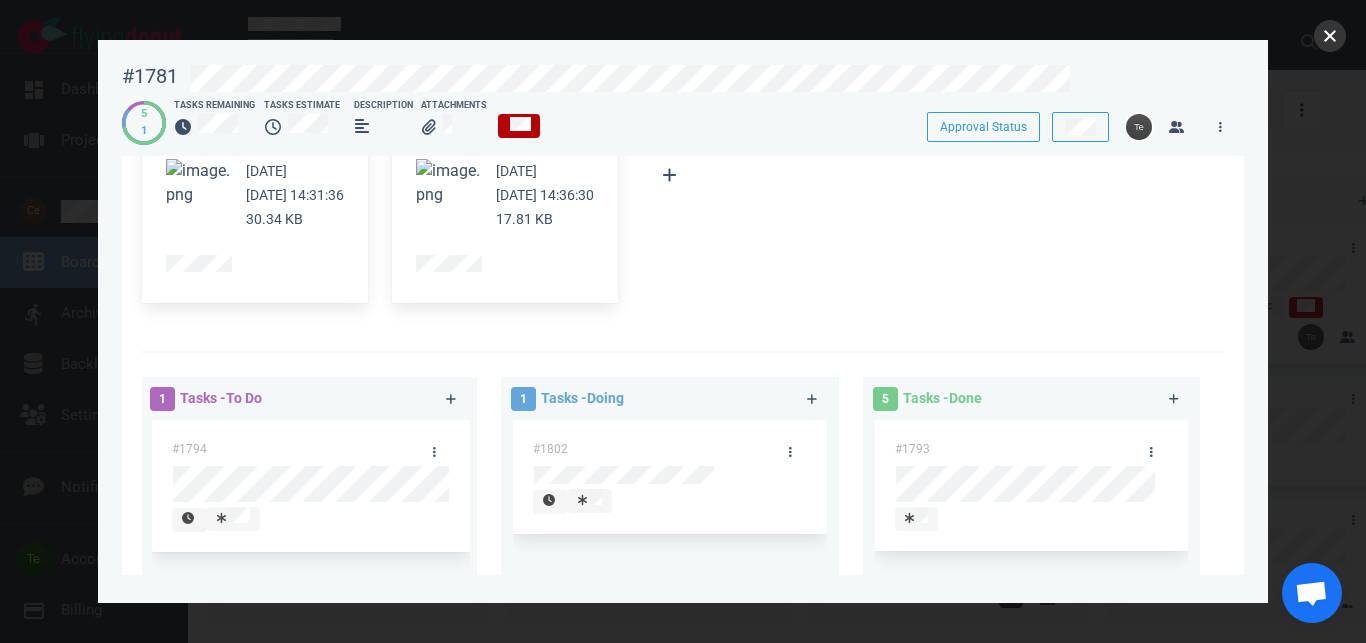 click at bounding box center [1330, 36] 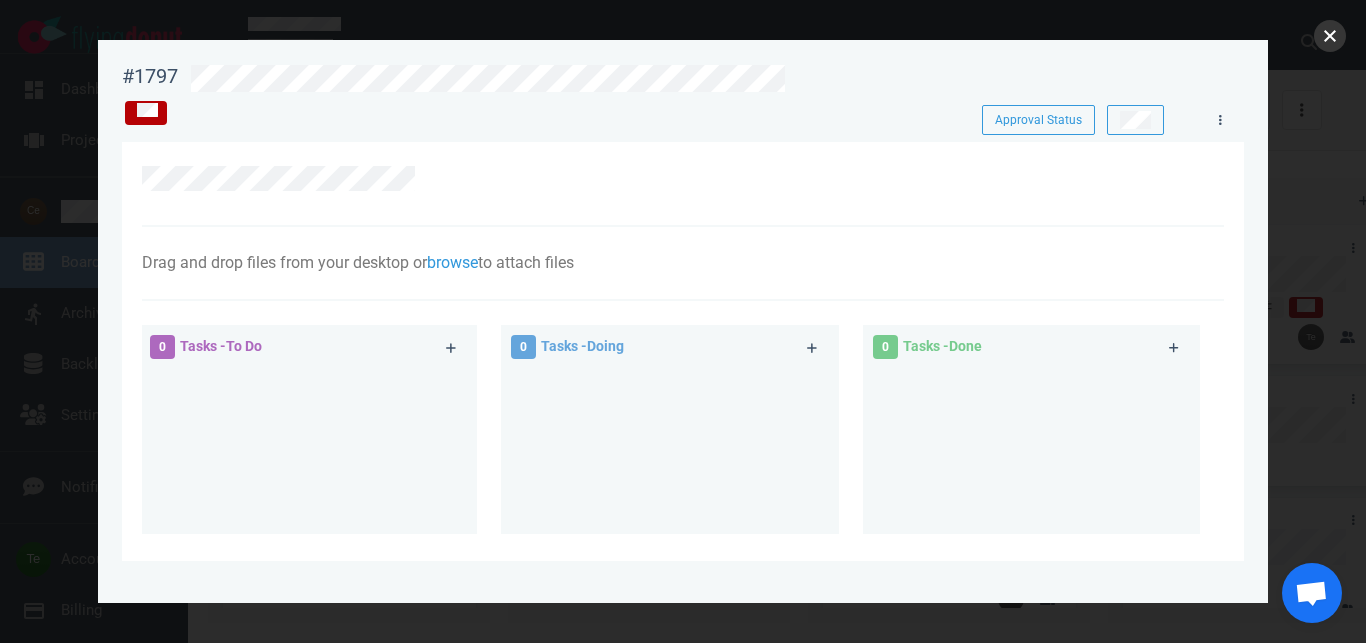 click at bounding box center [1330, 36] 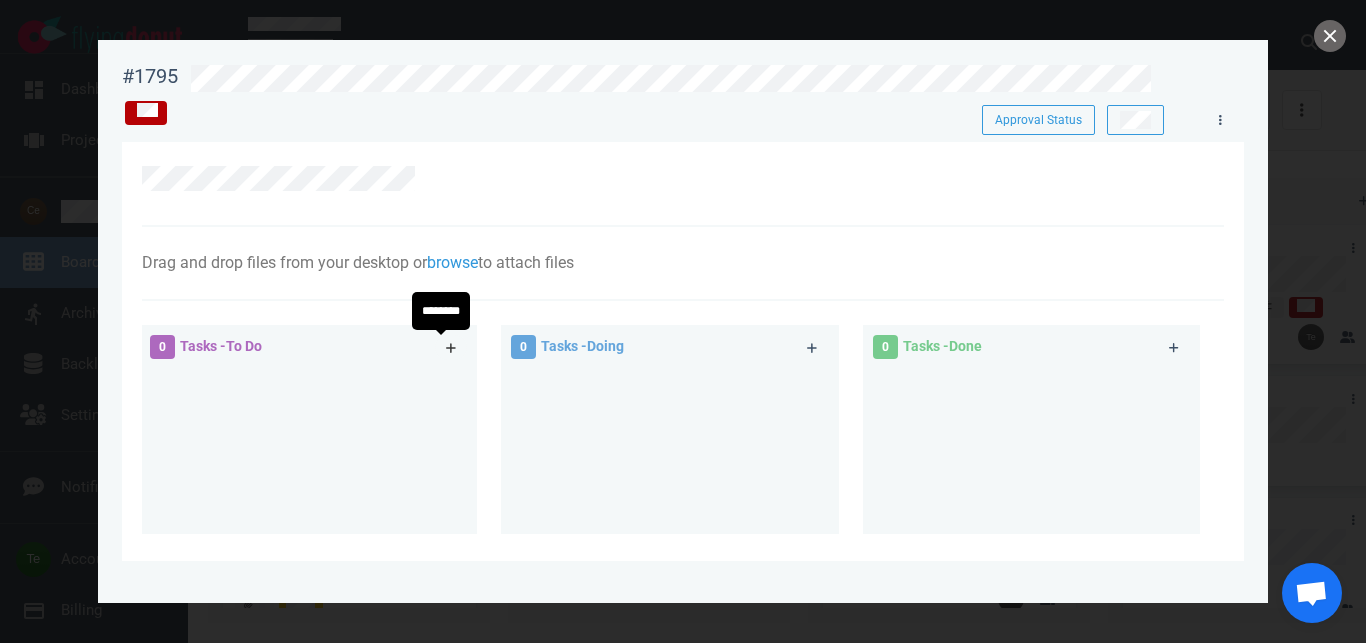 click 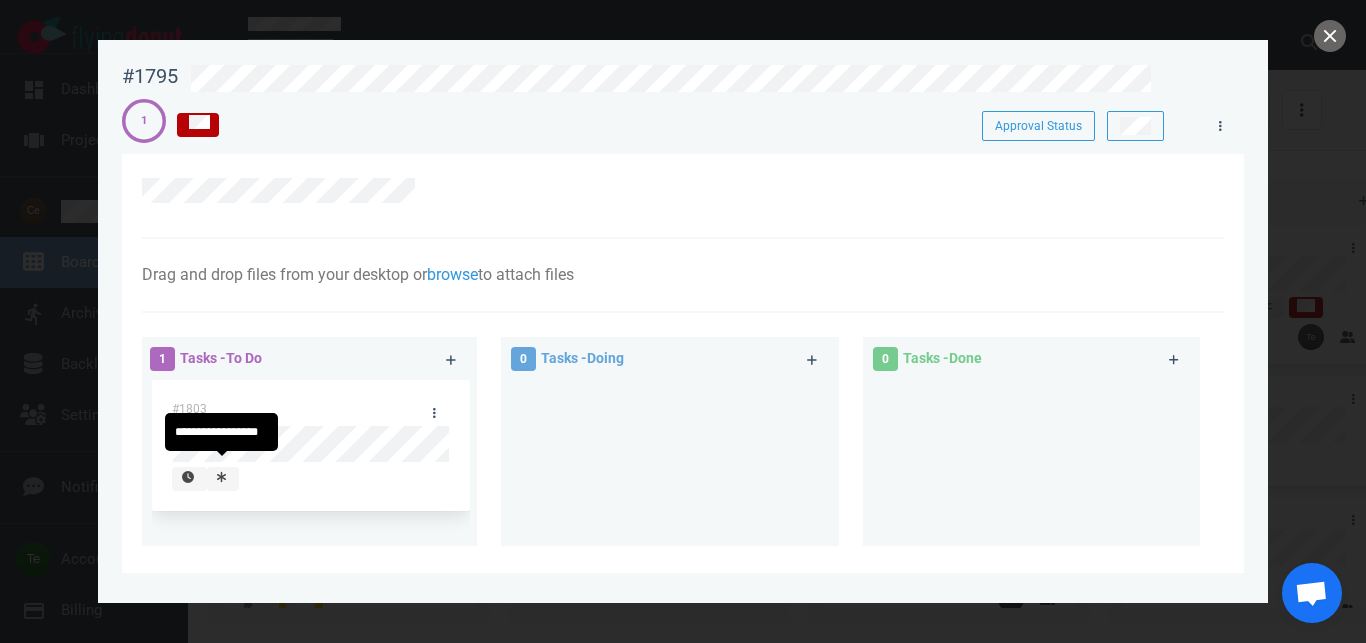 drag, startPoint x: 219, startPoint y: 470, endPoint x: 298, endPoint y: 346, distance: 147.0272 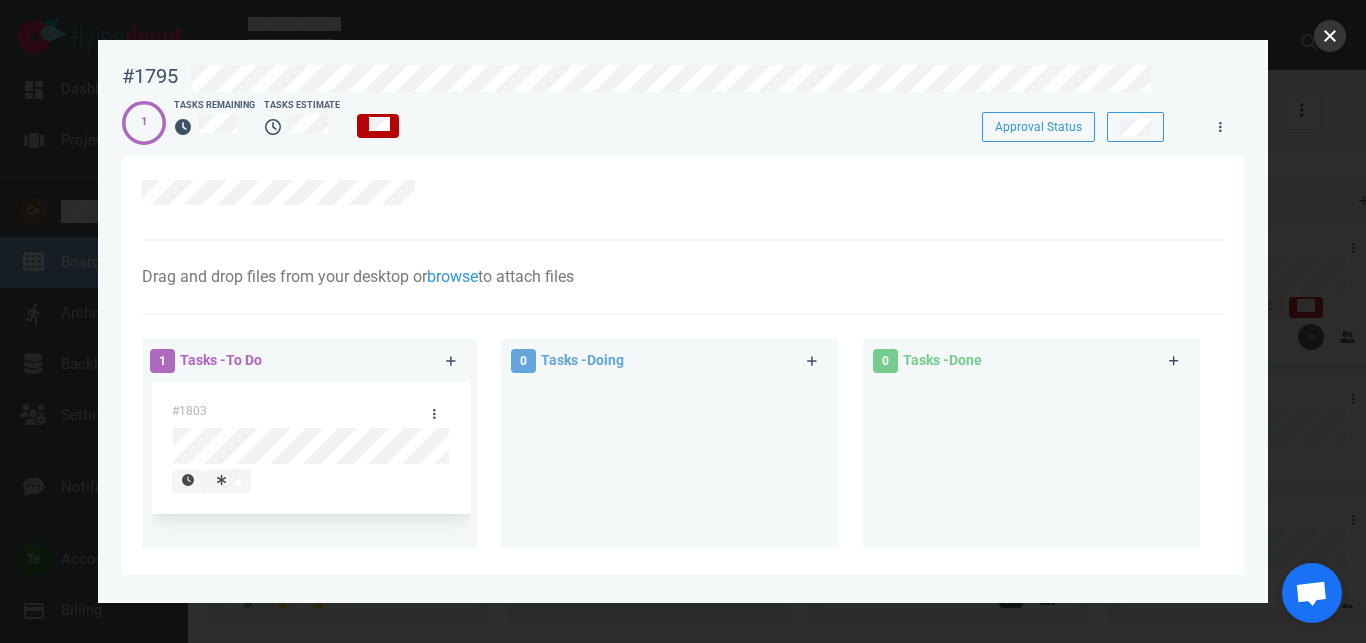 click at bounding box center [1330, 36] 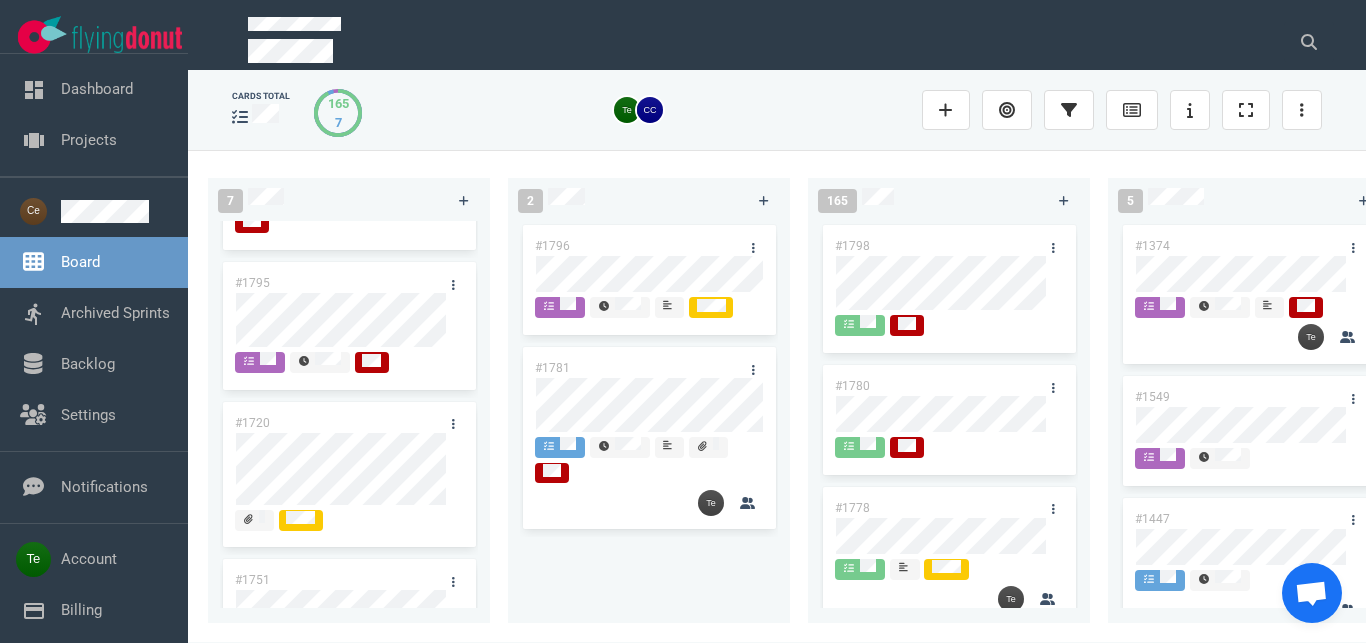 scroll, scrollTop: 0, scrollLeft: 0, axis: both 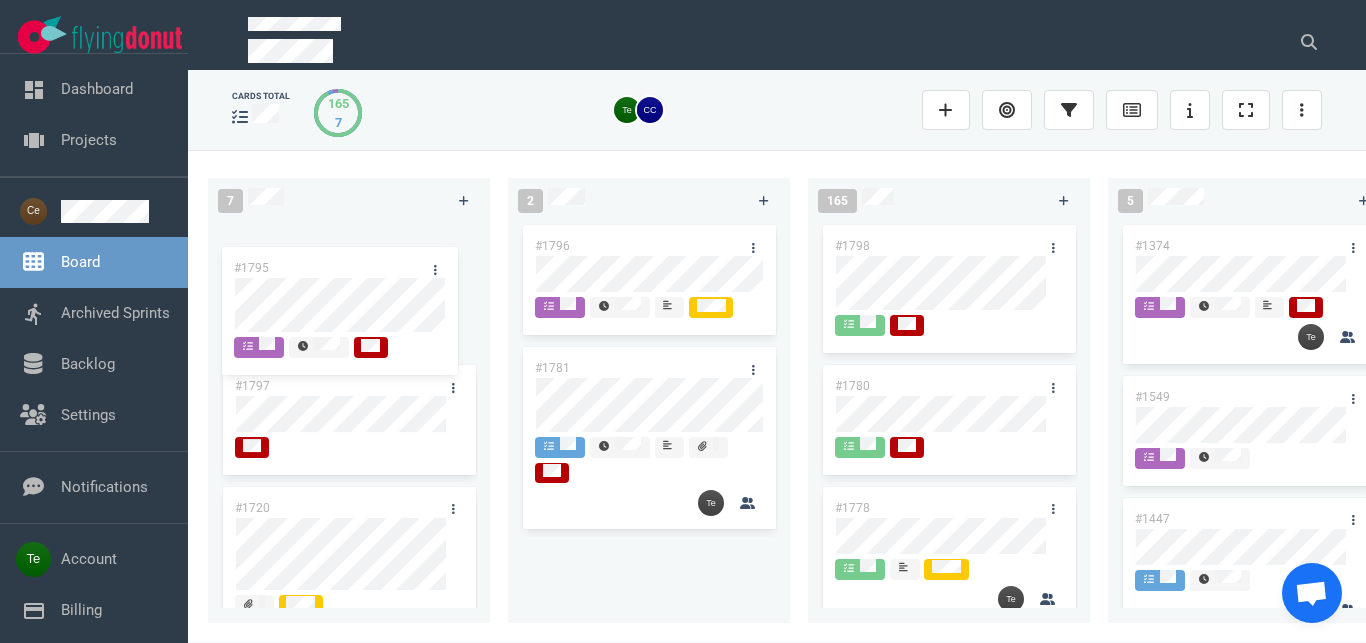 drag, startPoint x: 341, startPoint y: 368, endPoint x: 339, endPoint y: 275, distance: 93.0215 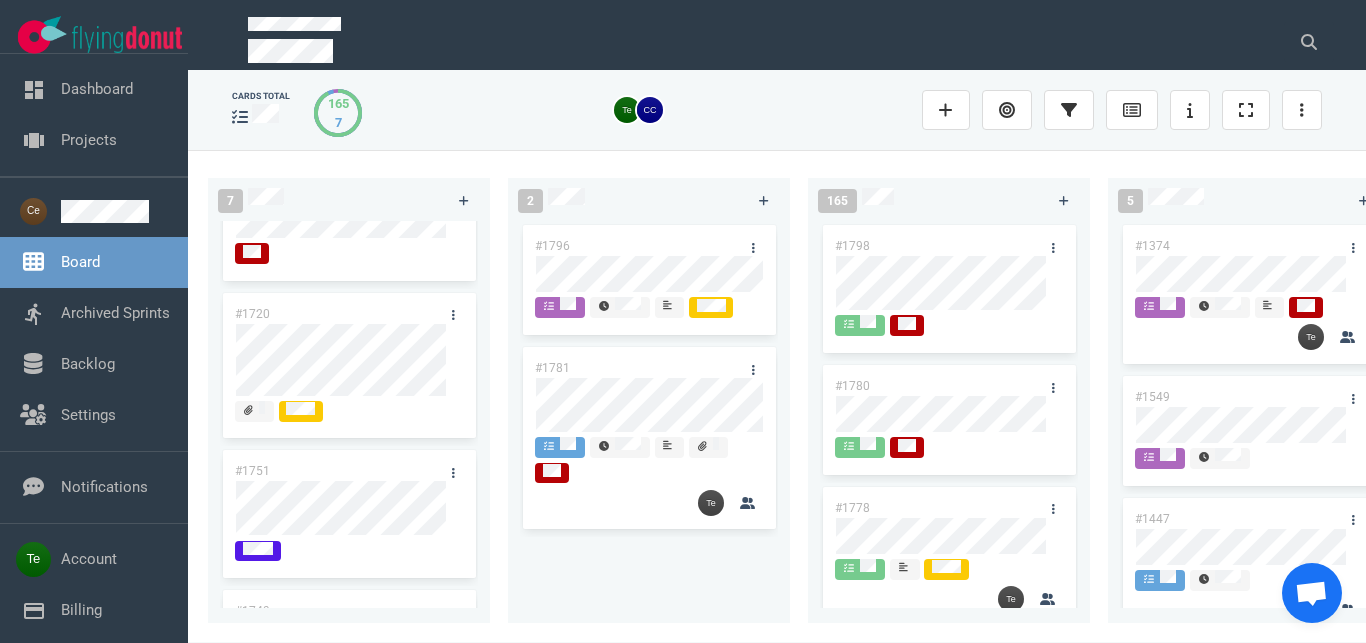 scroll, scrollTop: 228, scrollLeft: 0, axis: vertical 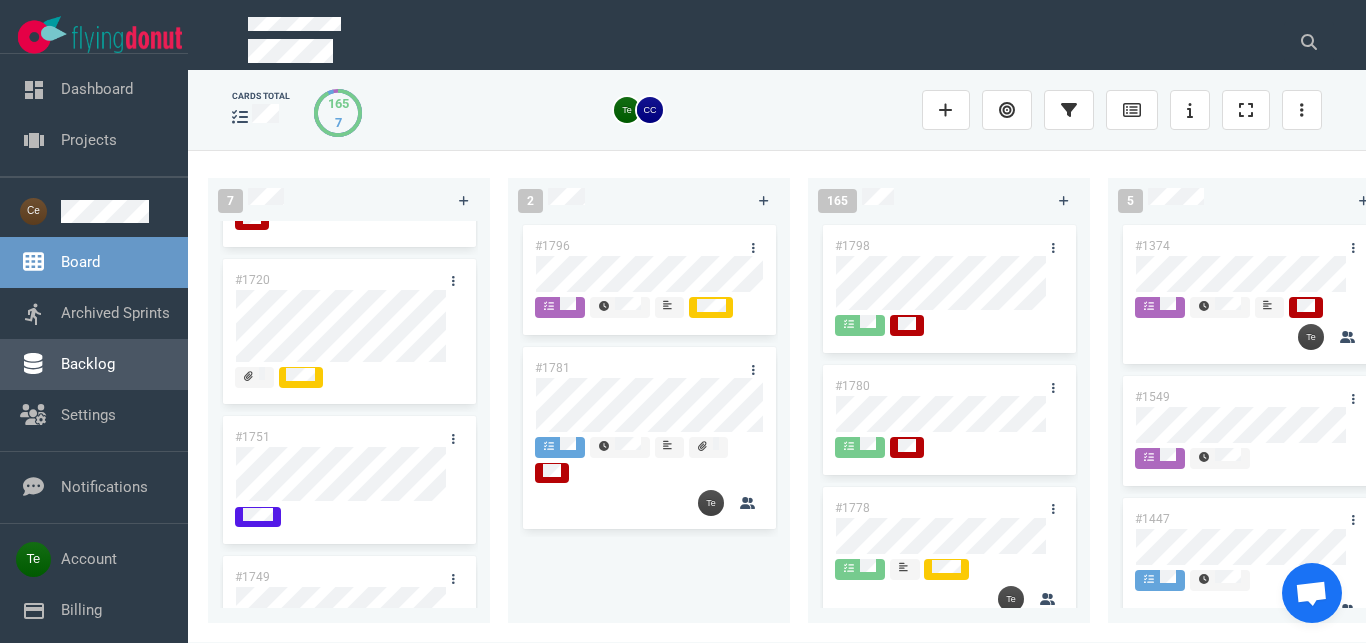 click on "Backlog" at bounding box center [88, 364] 